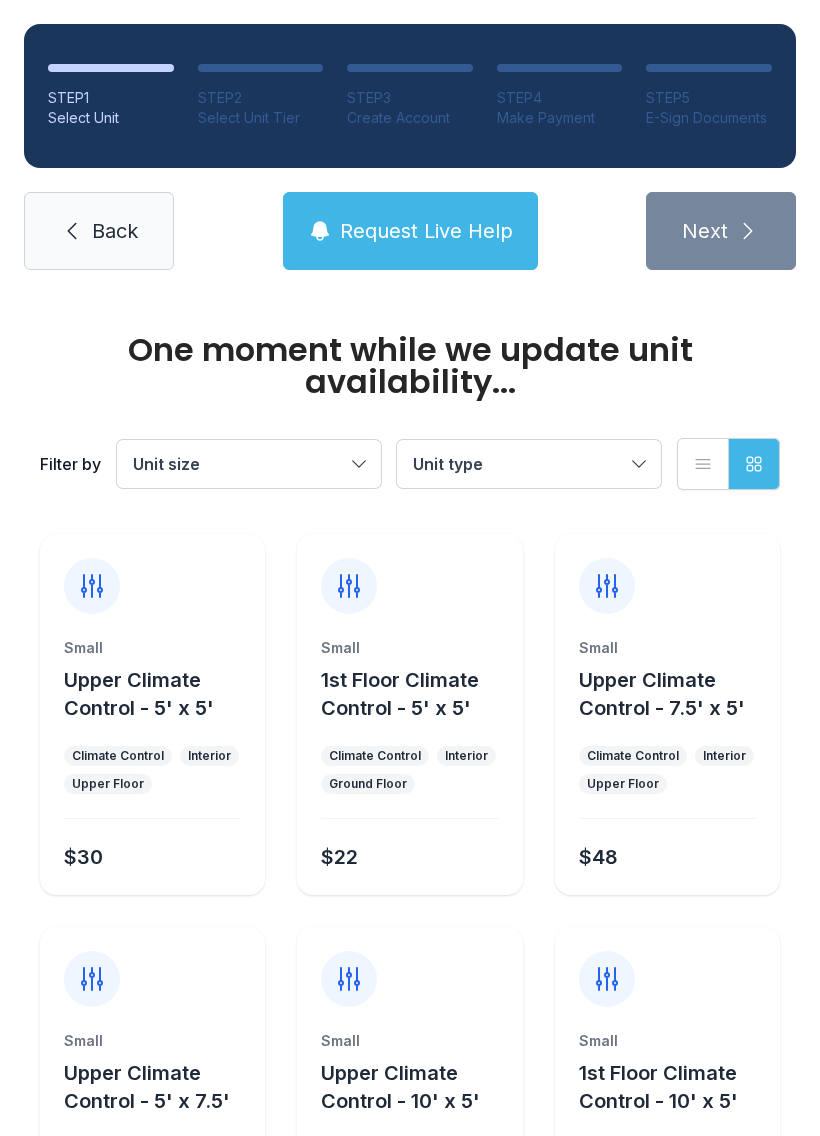 scroll, scrollTop: 0, scrollLeft: 0, axis: both 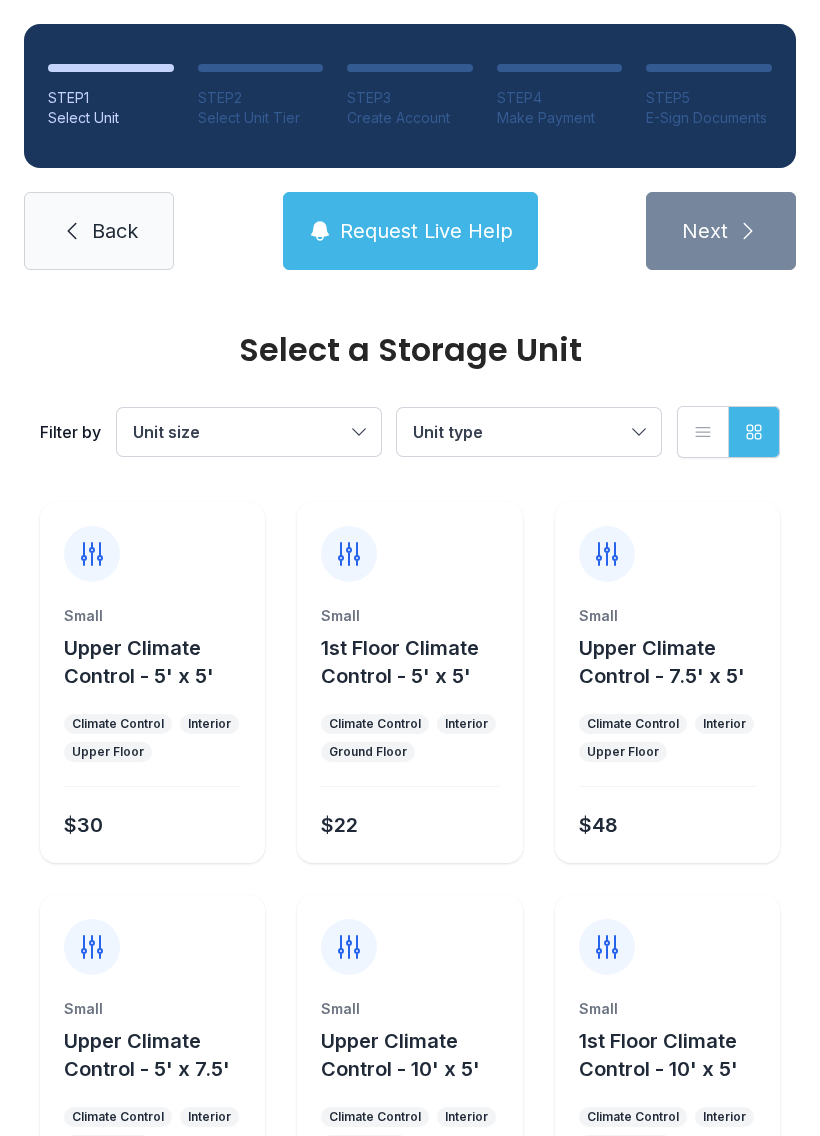 click on "Back" at bounding box center (99, 231) 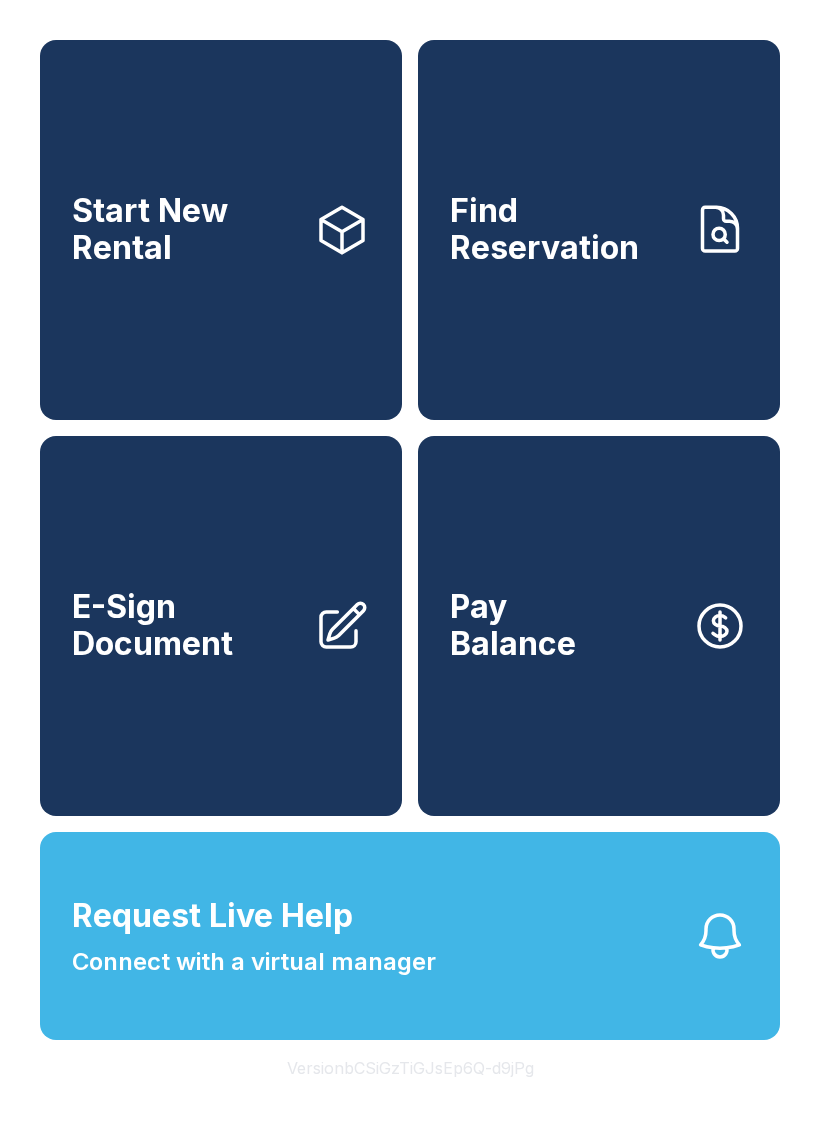 click on "Find Reservation" at bounding box center (563, 229) 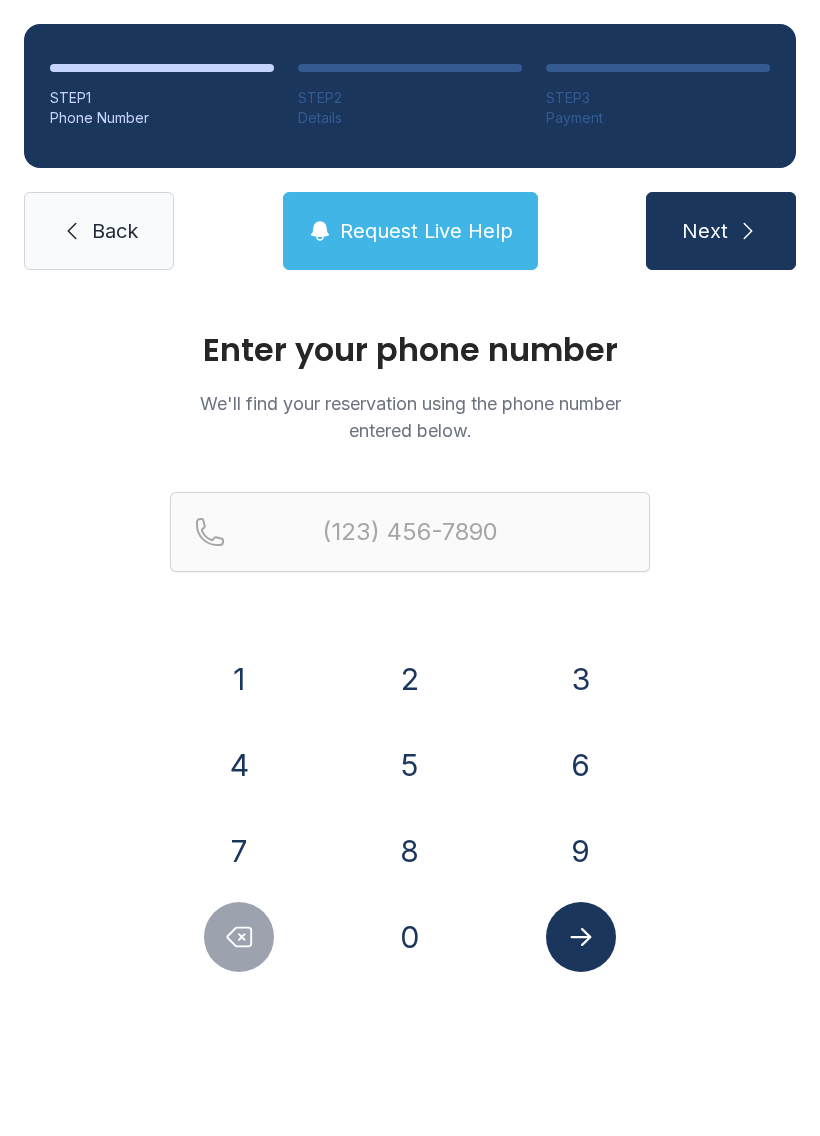 click on "6" at bounding box center (239, 679) 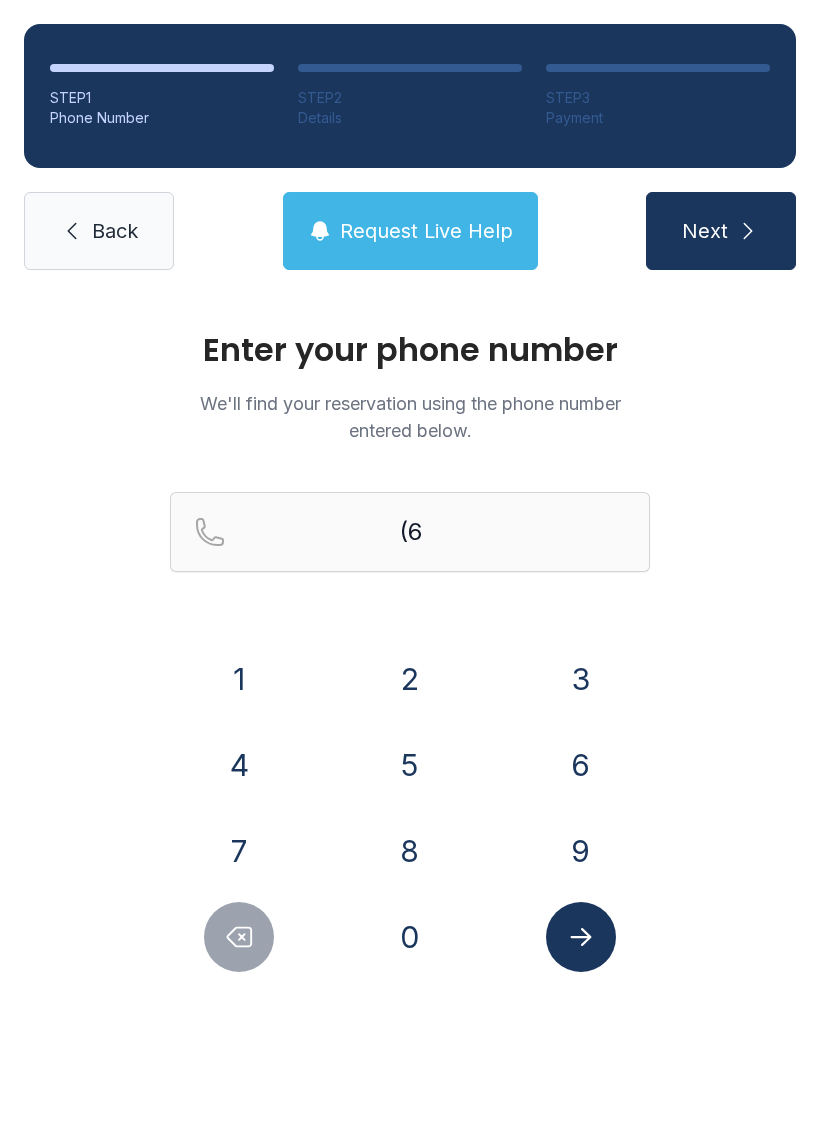 click on "7" at bounding box center (239, 679) 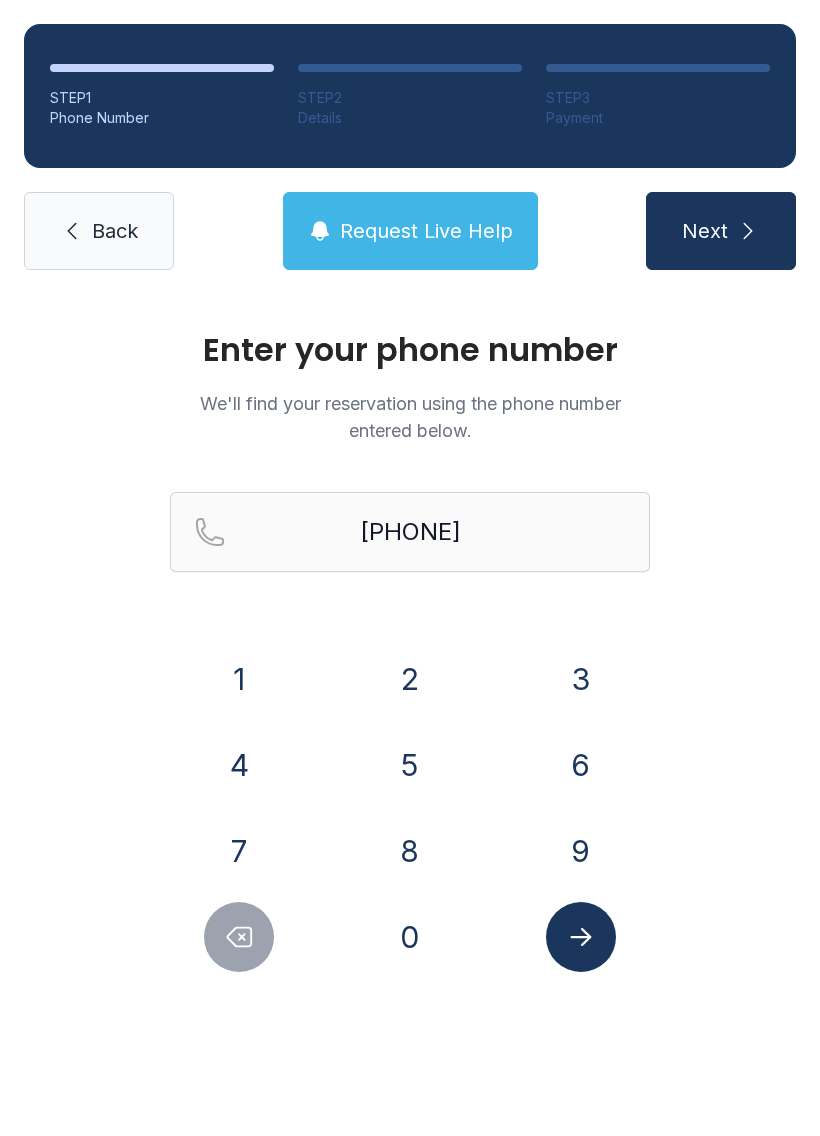 click on "8" at bounding box center [239, 679] 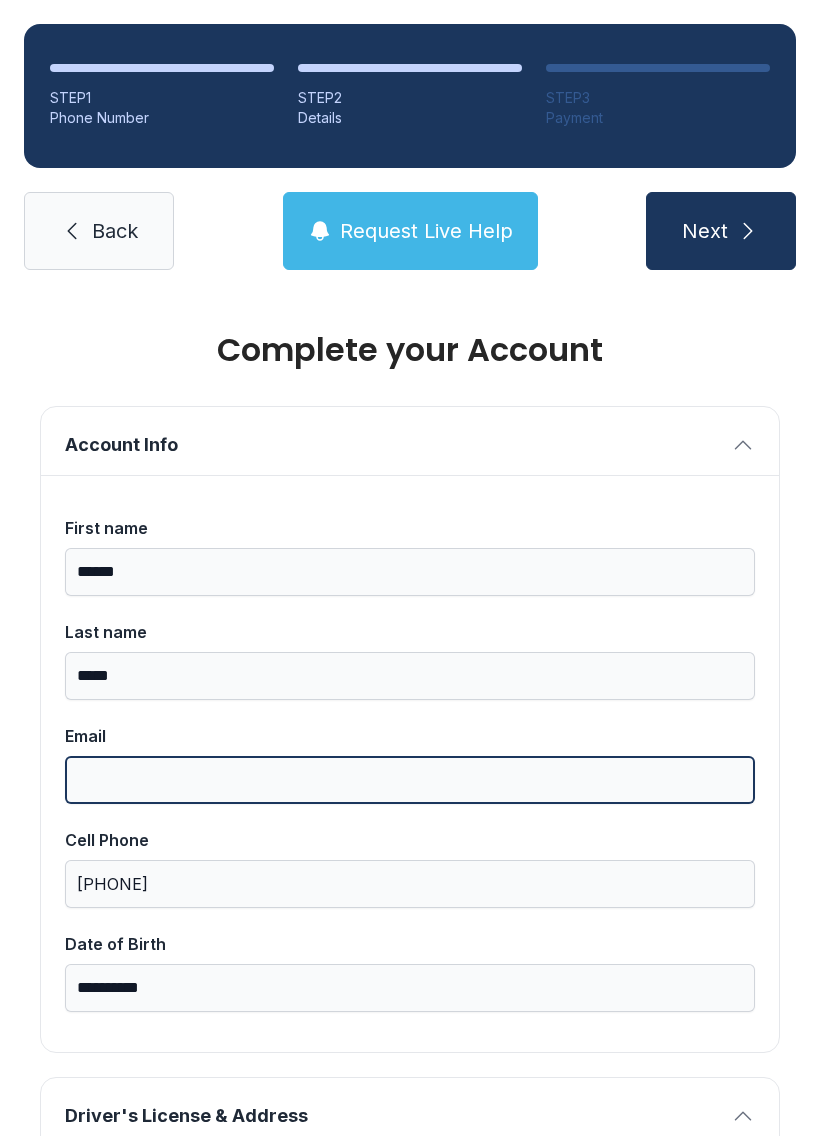 click on "Email" at bounding box center (410, 780) 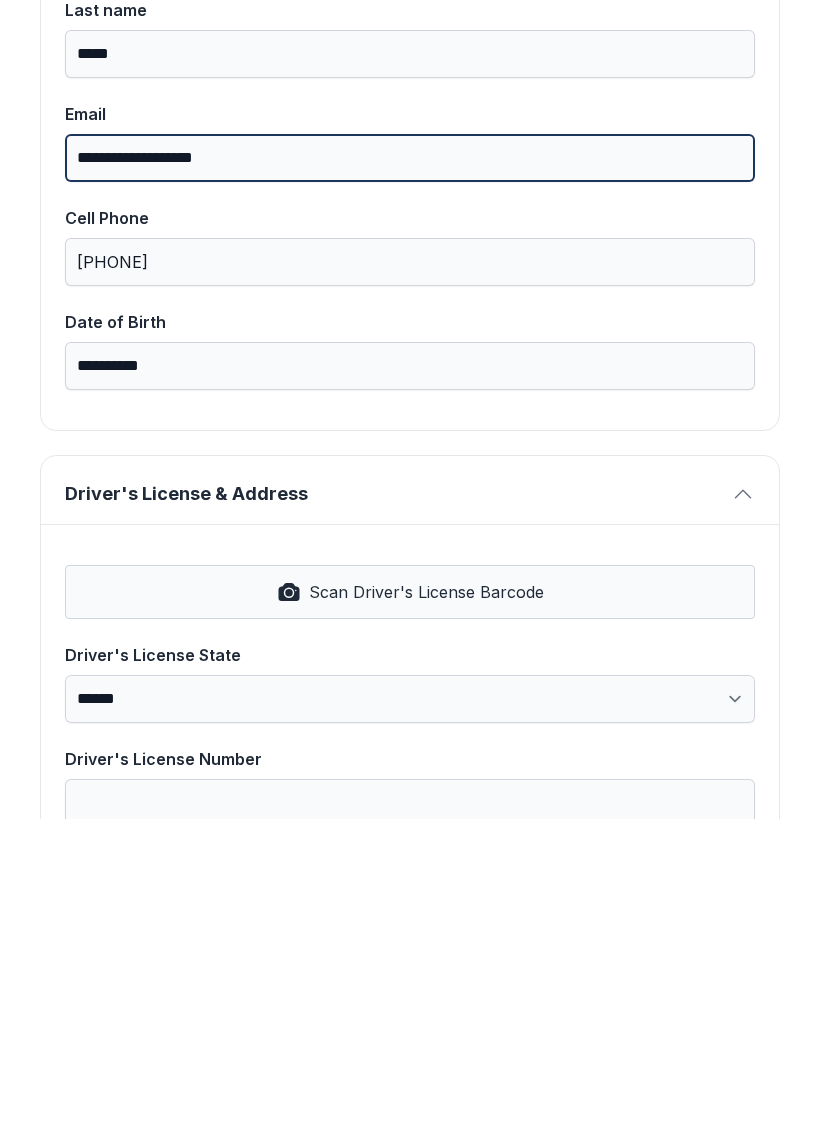 scroll, scrollTop: 306, scrollLeft: 0, axis: vertical 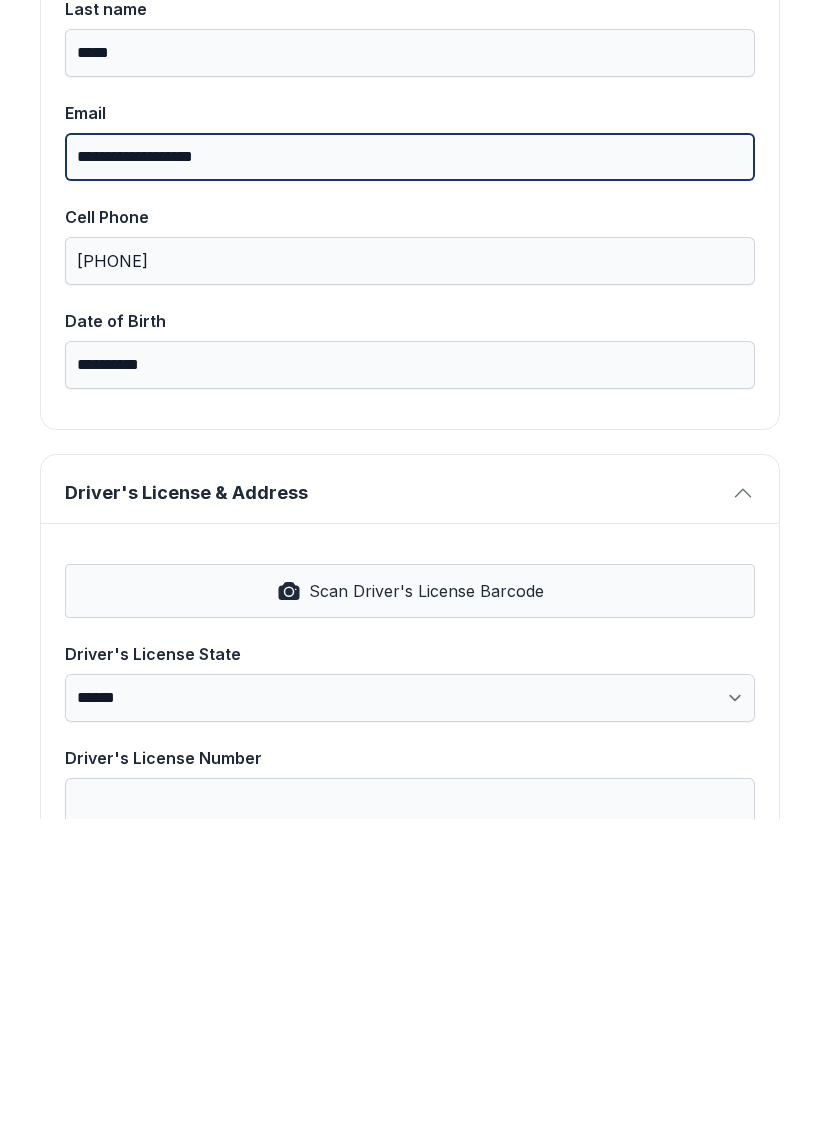 type on "**********" 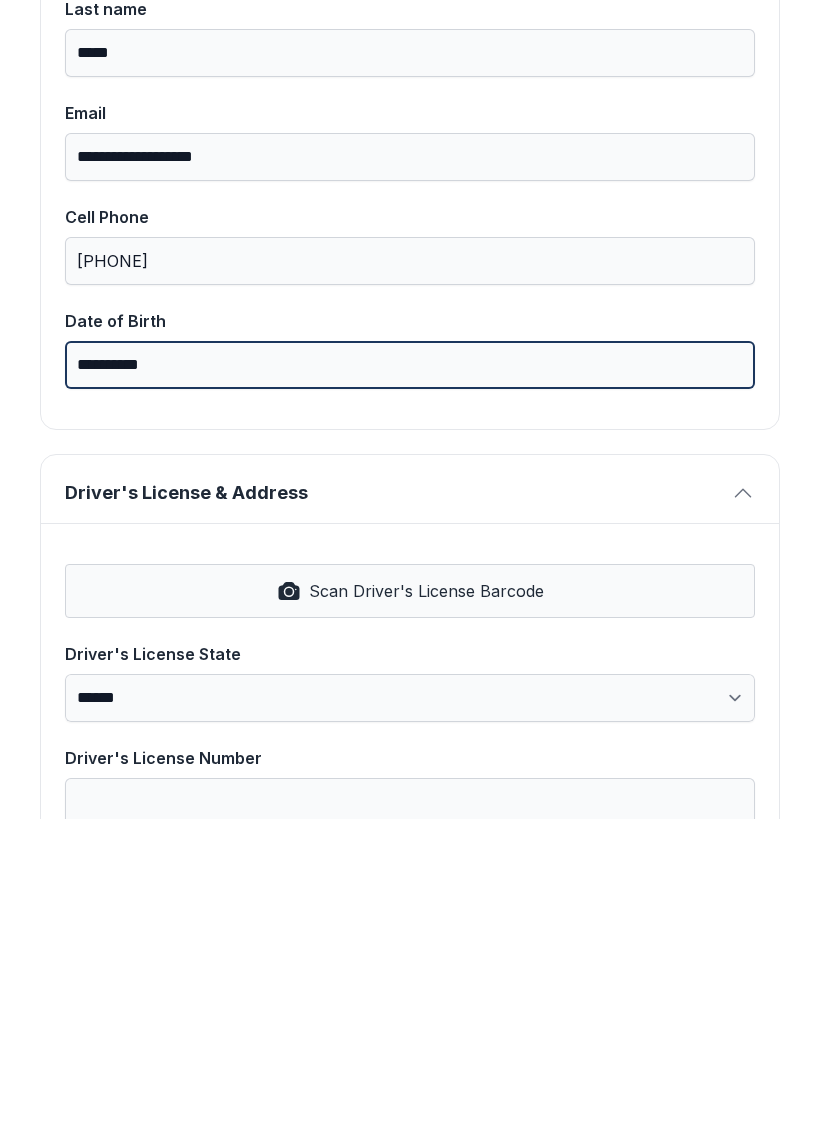 click on "**********" at bounding box center [410, 682] 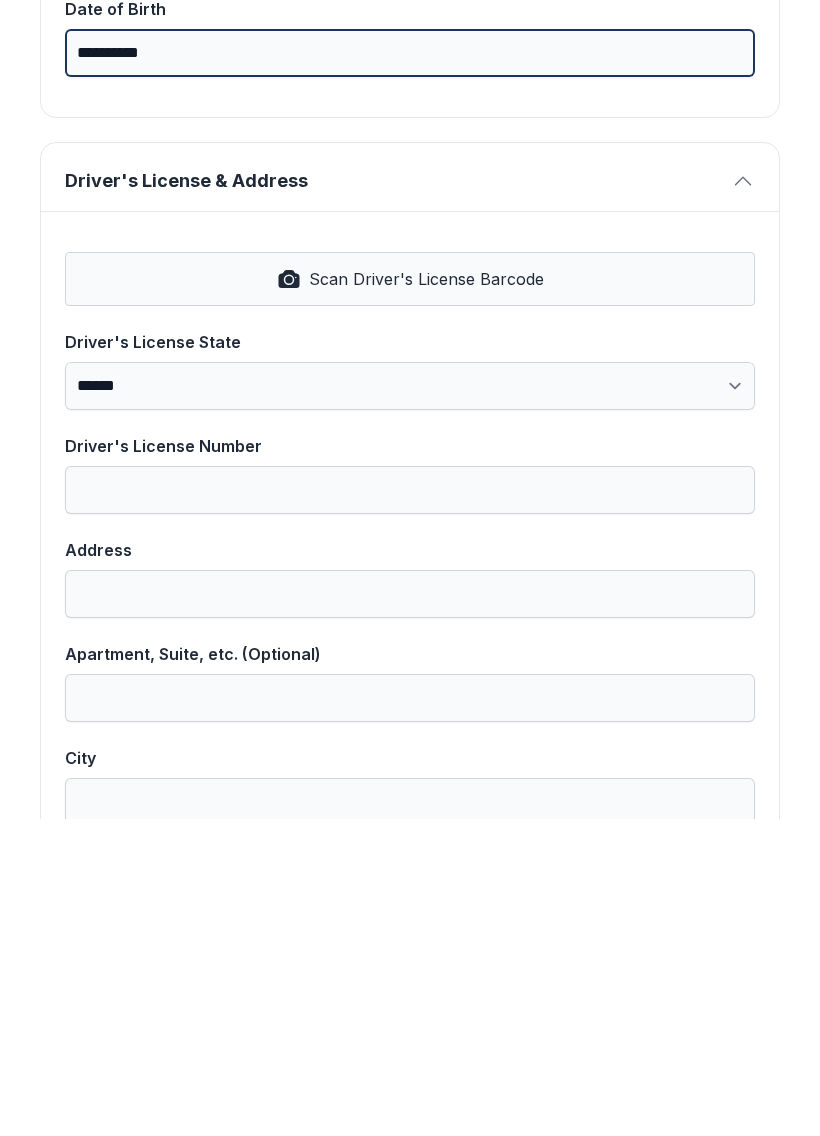 scroll, scrollTop: 617, scrollLeft: 0, axis: vertical 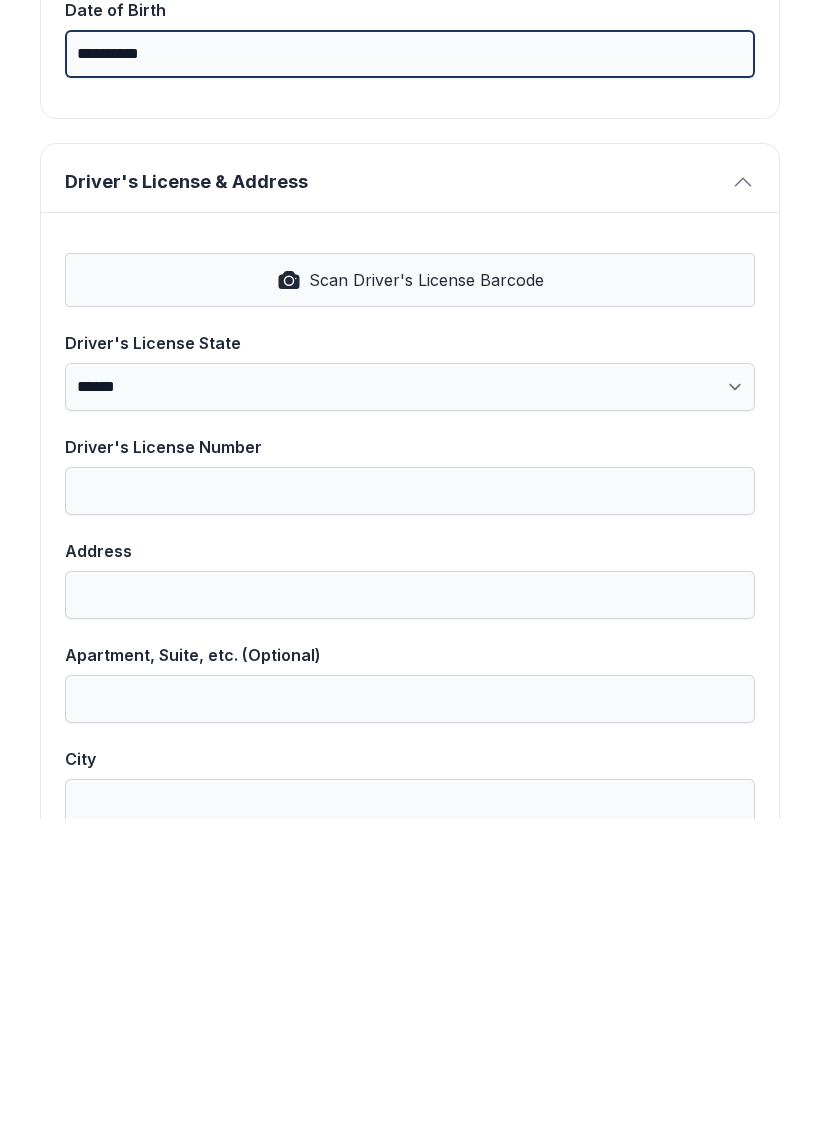 type on "**********" 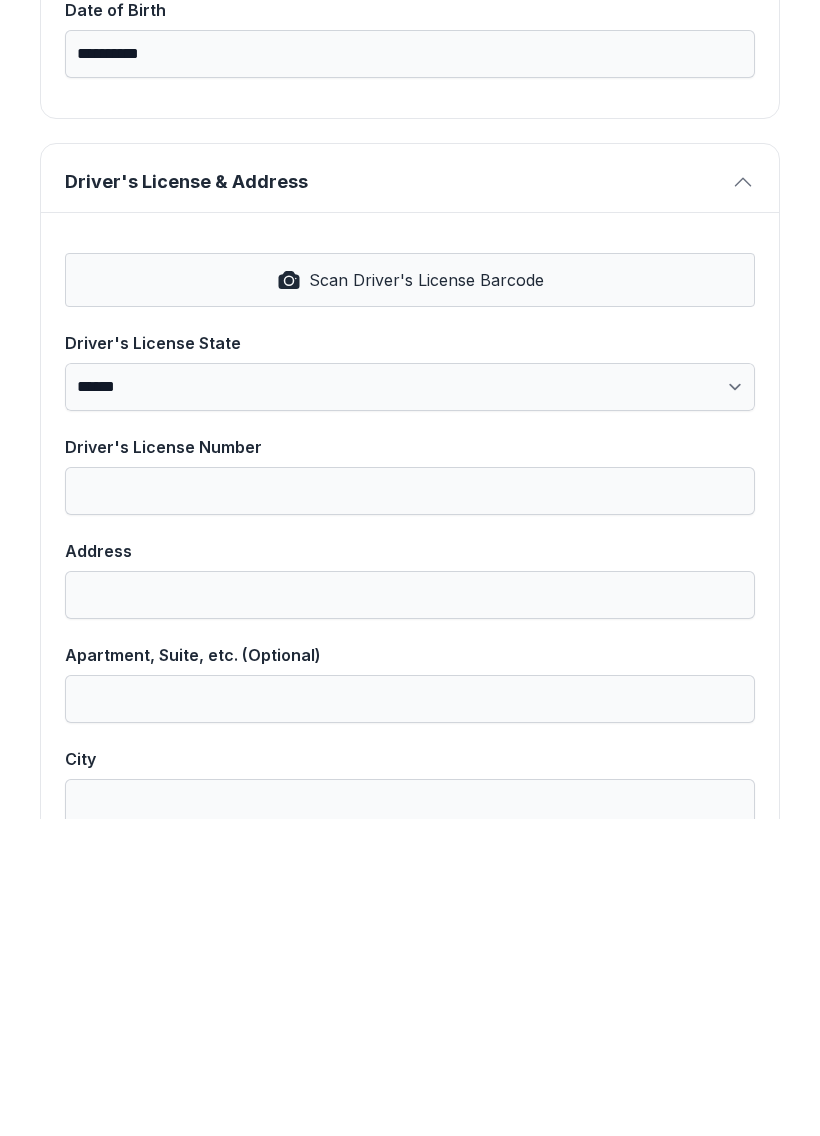 click on "Scan Driver's License Barcode" at bounding box center [426, 597] 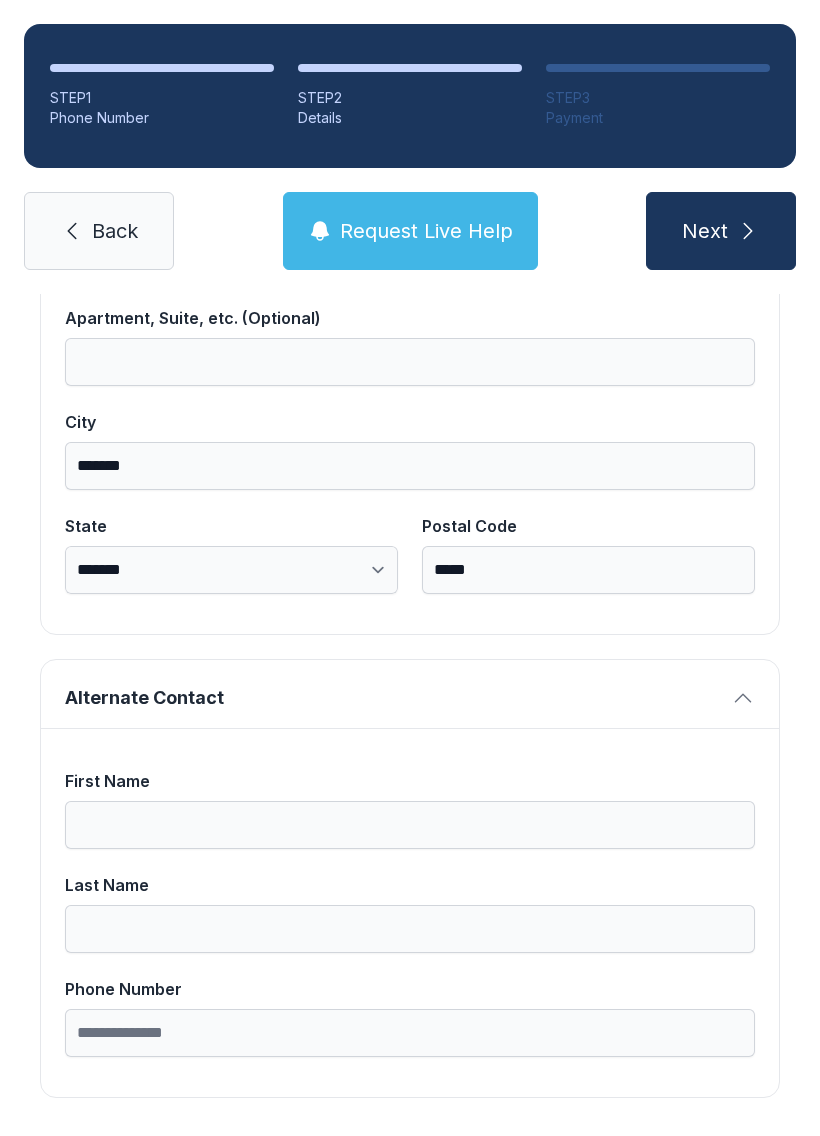 scroll, scrollTop: 1269, scrollLeft: 0, axis: vertical 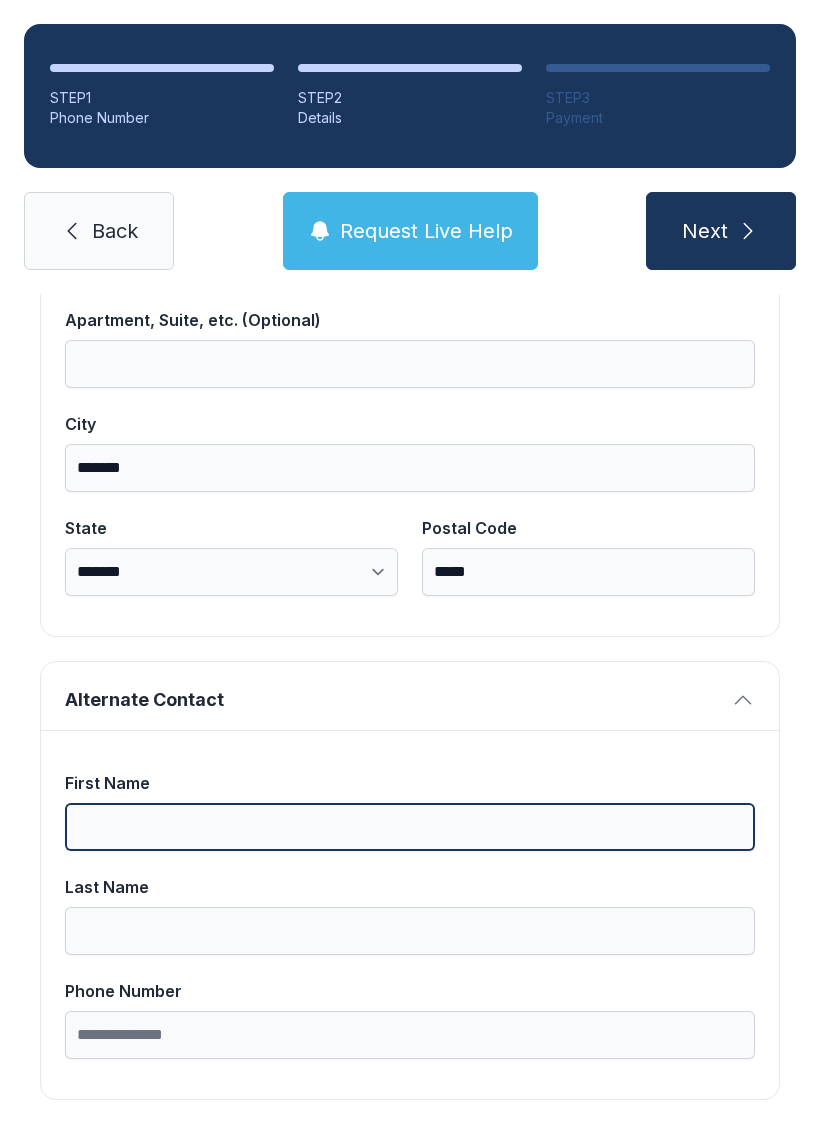 click on "First Name" at bounding box center (410, 827) 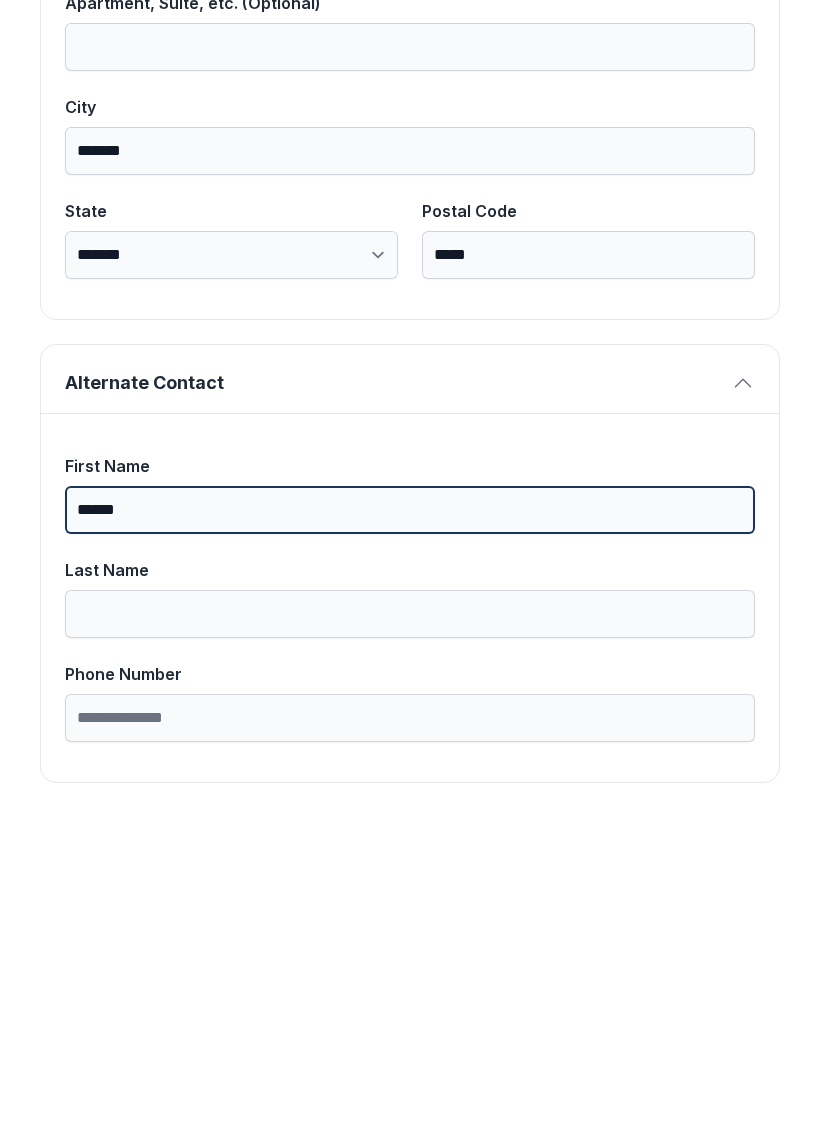 type on "******" 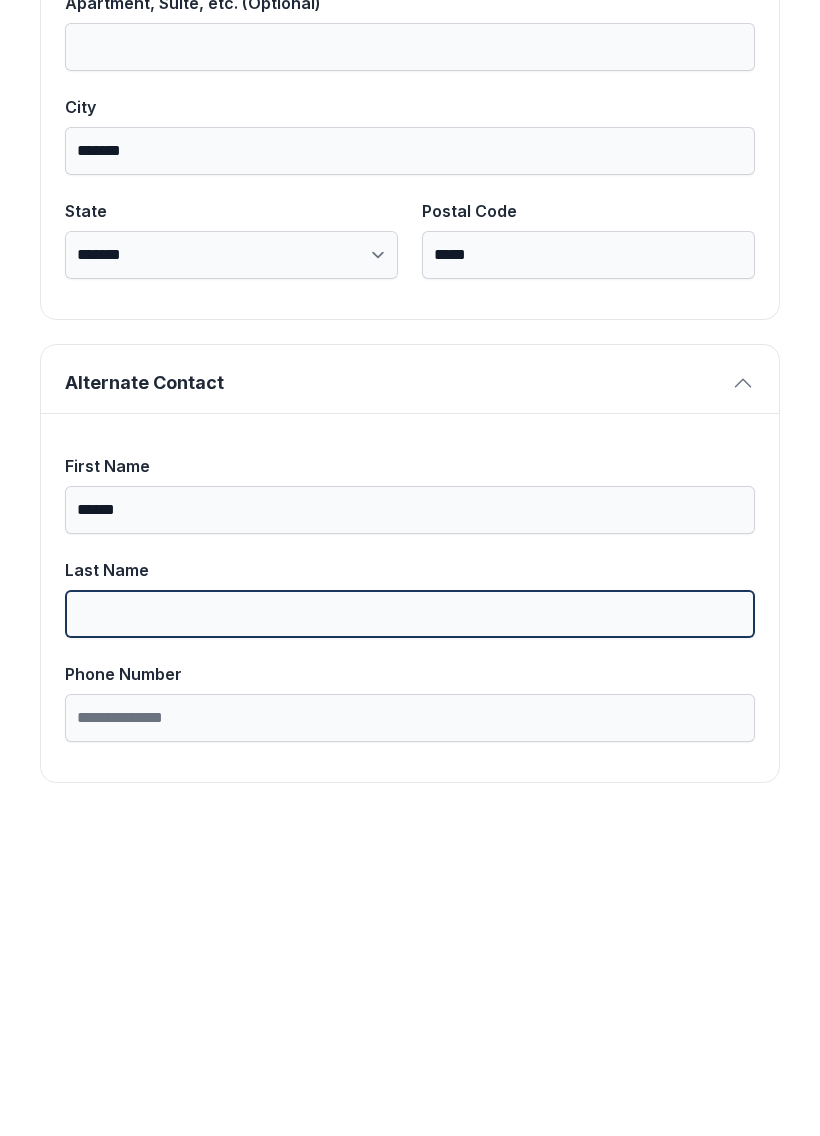 click on "Last Name" at bounding box center [410, 931] 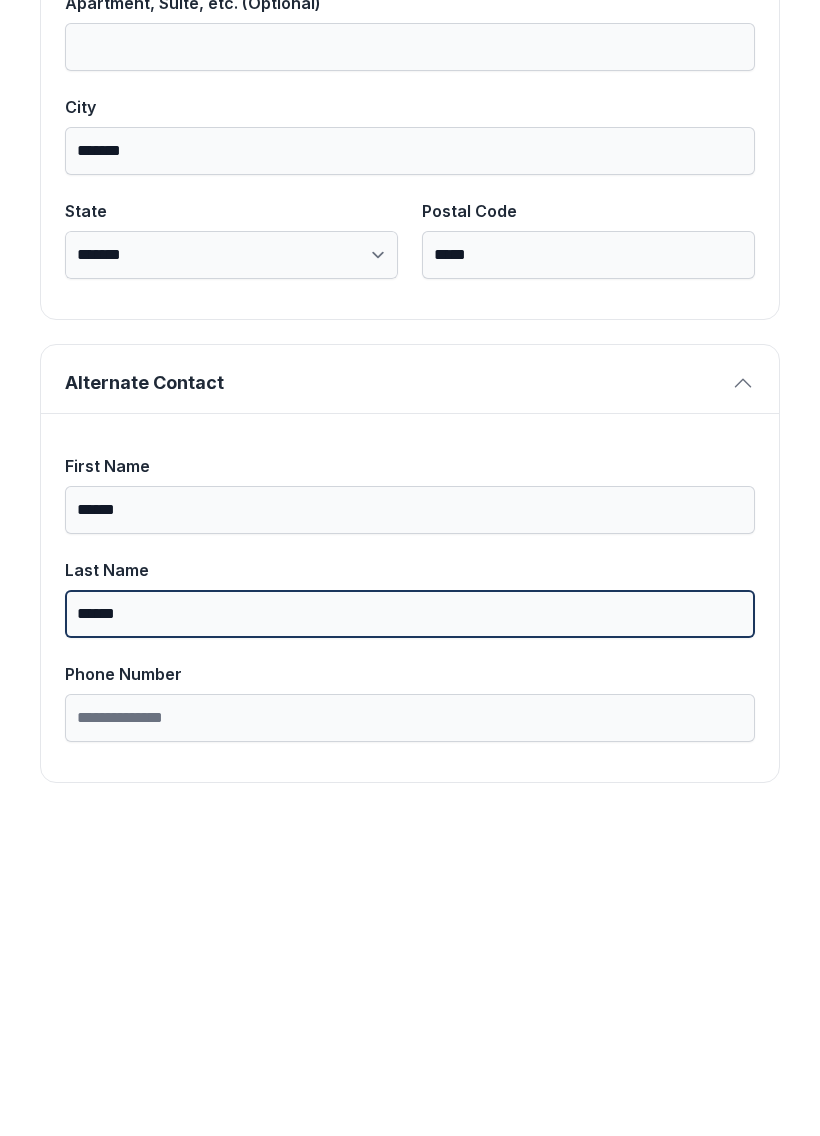 type on "******" 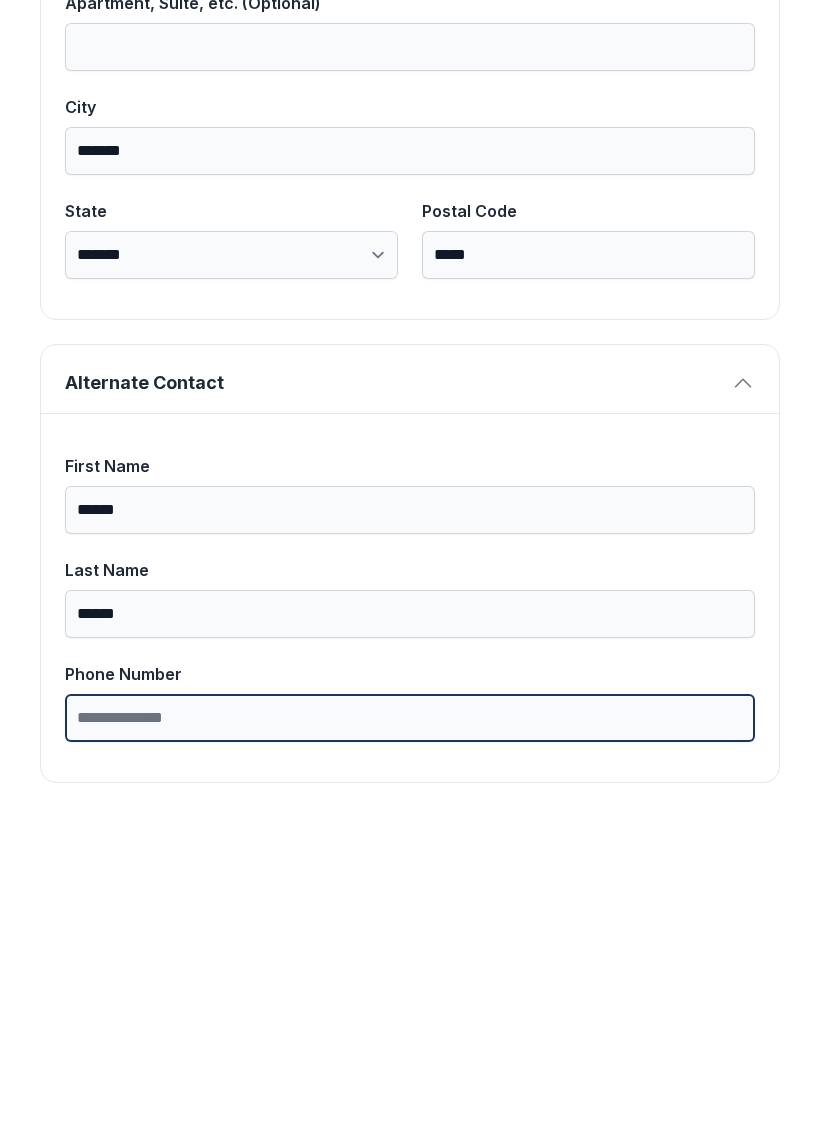 click on "Phone Number" at bounding box center (410, 1035) 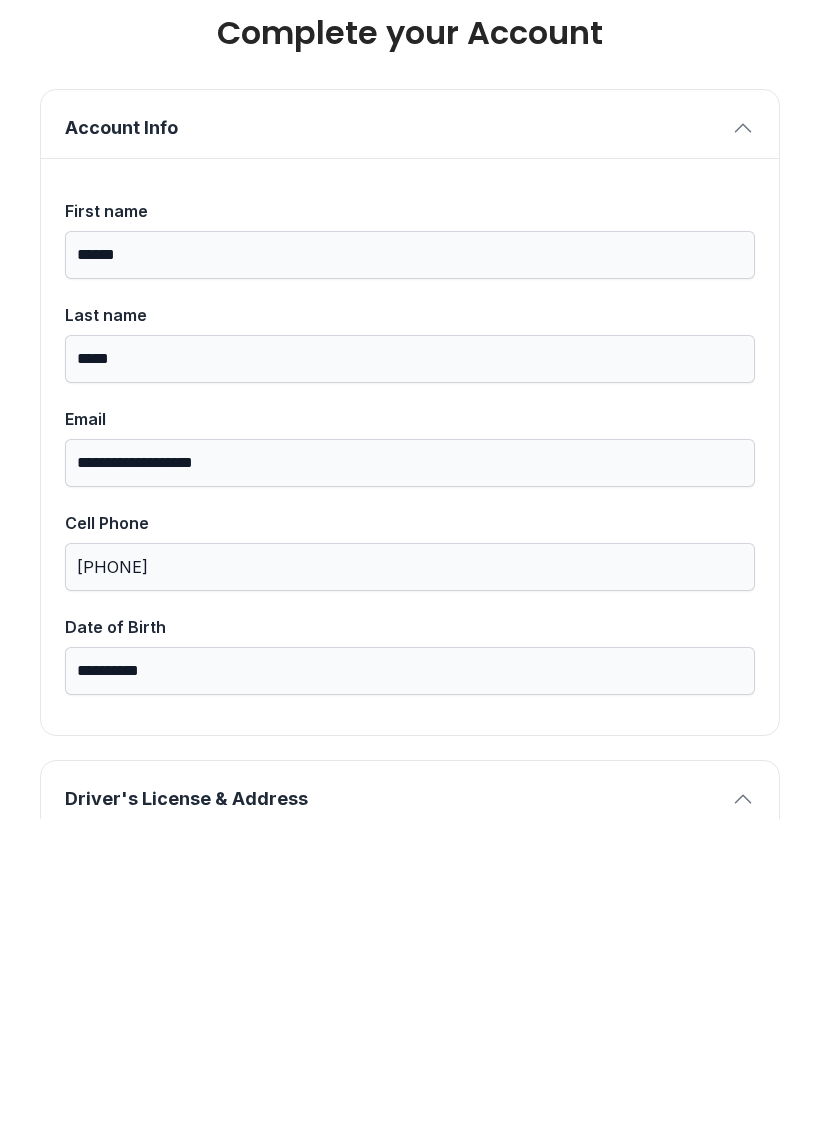 scroll, scrollTop: 0, scrollLeft: 0, axis: both 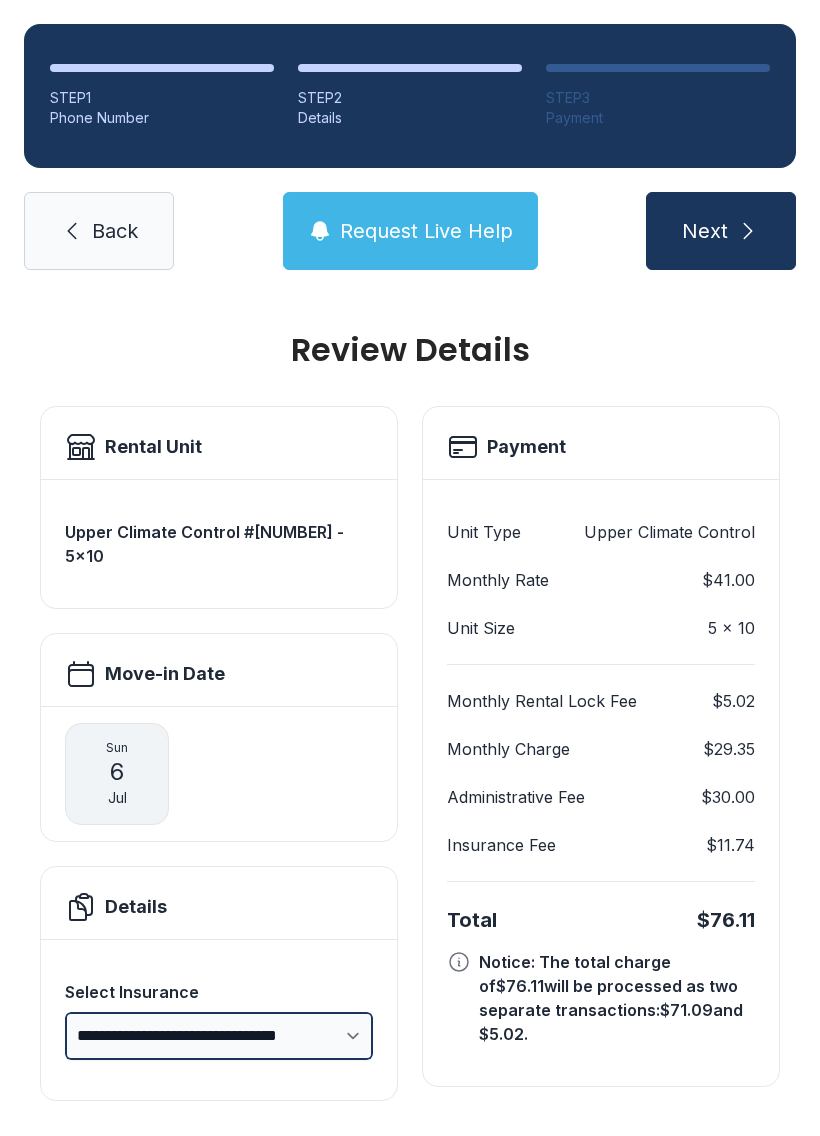 click on "**********" at bounding box center [219, 1036] 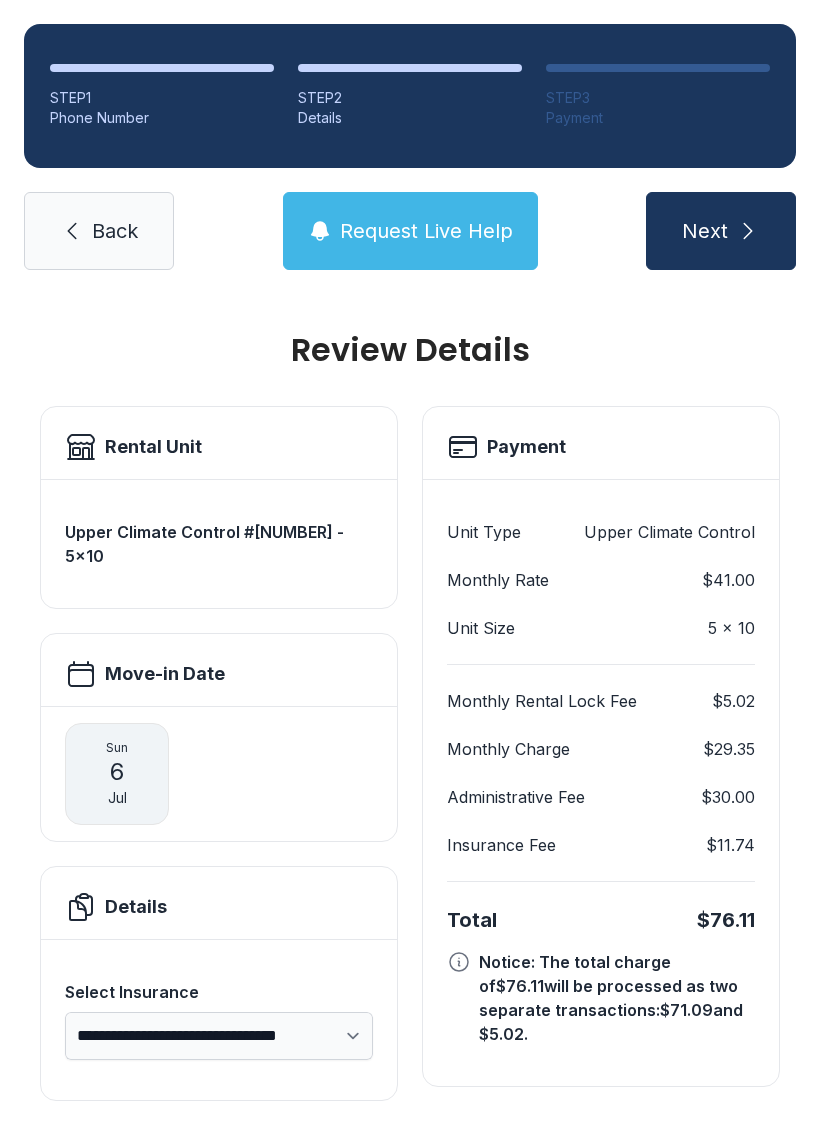 click on "Next" at bounding box center [721, 231] 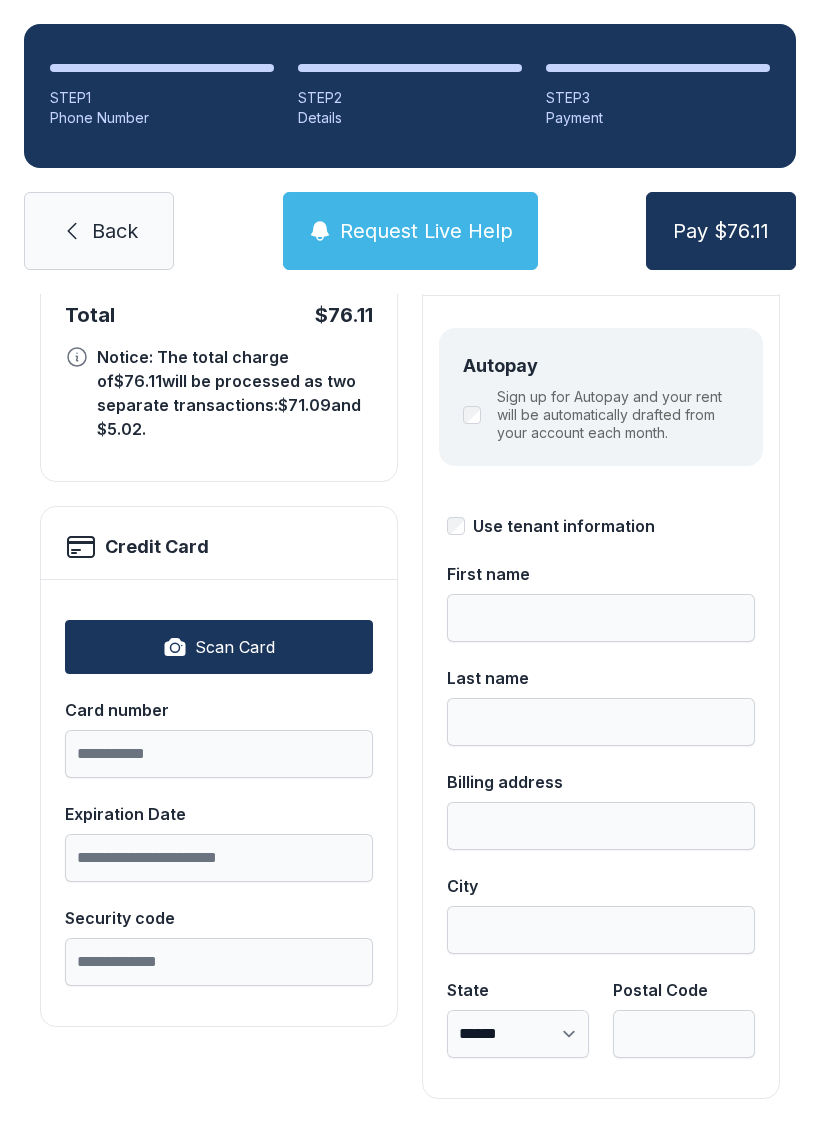 scroll, scrollTop: 218, scrollLeft: 0, axis: vertical 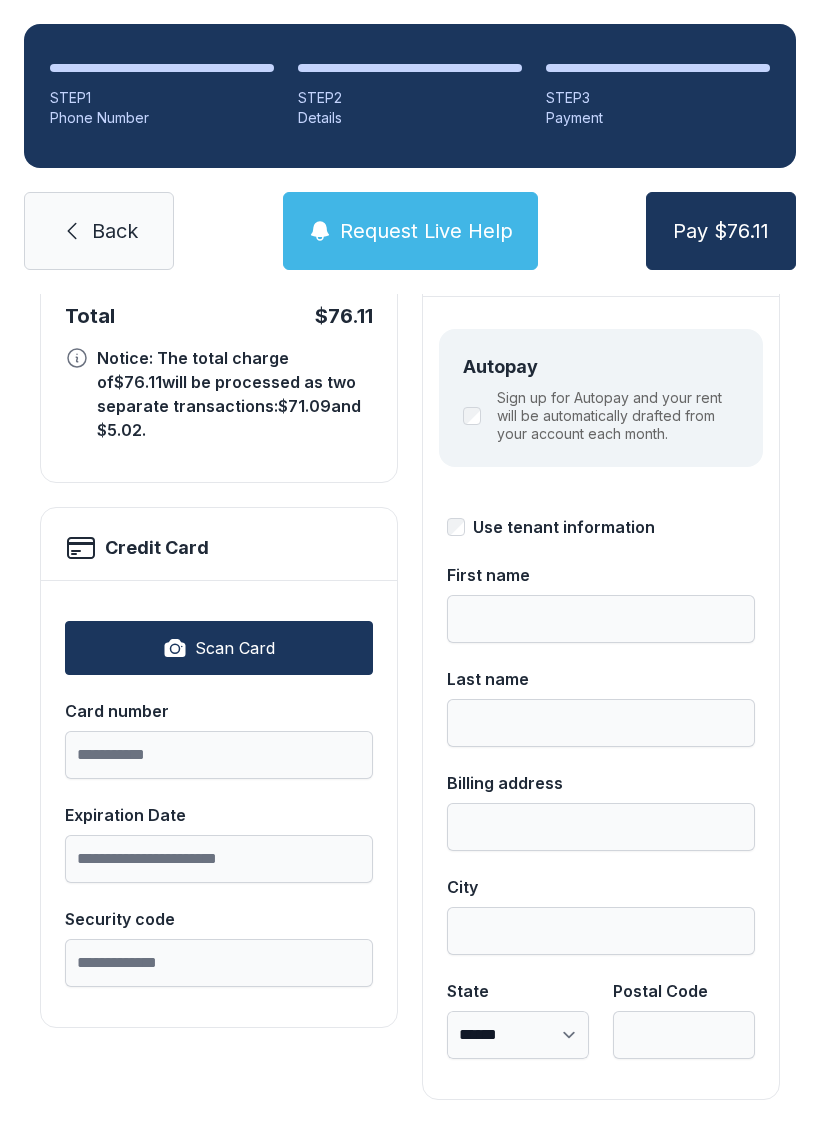 click on "Scan Card" at bounding box center (219, 648) 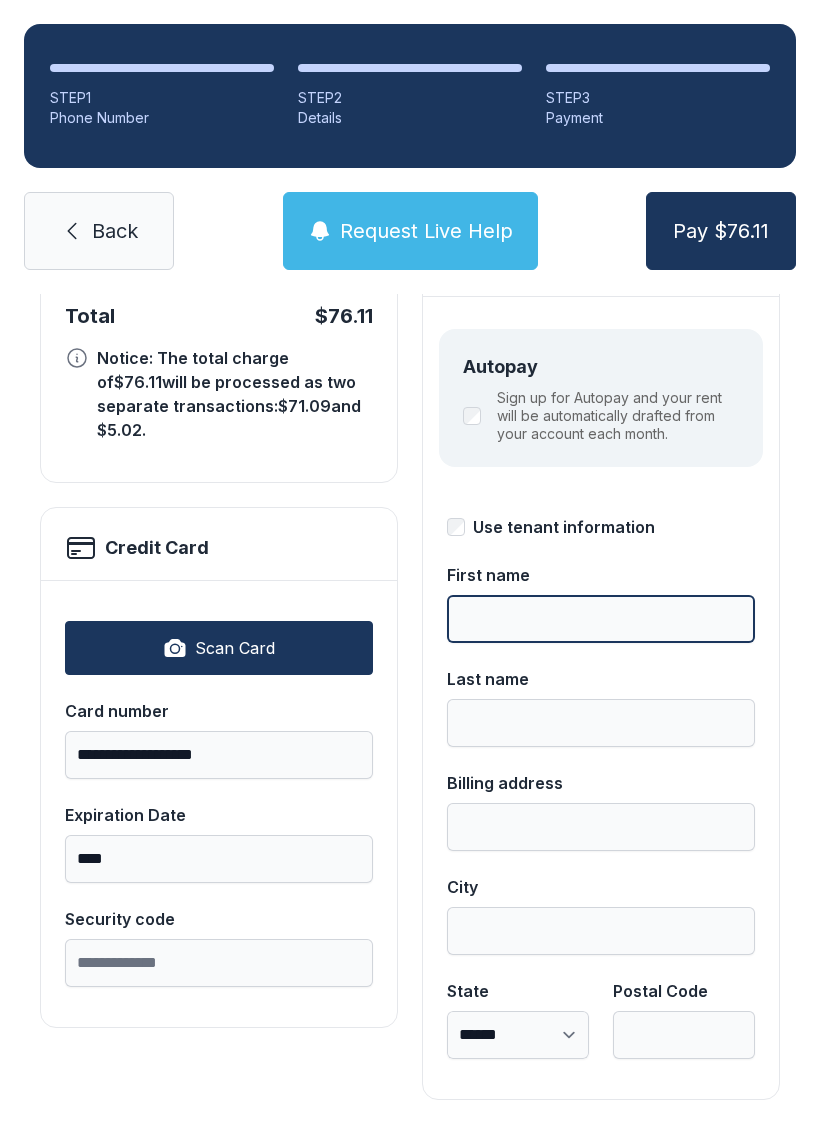 click on "First name" at bounding box center [601, 619] 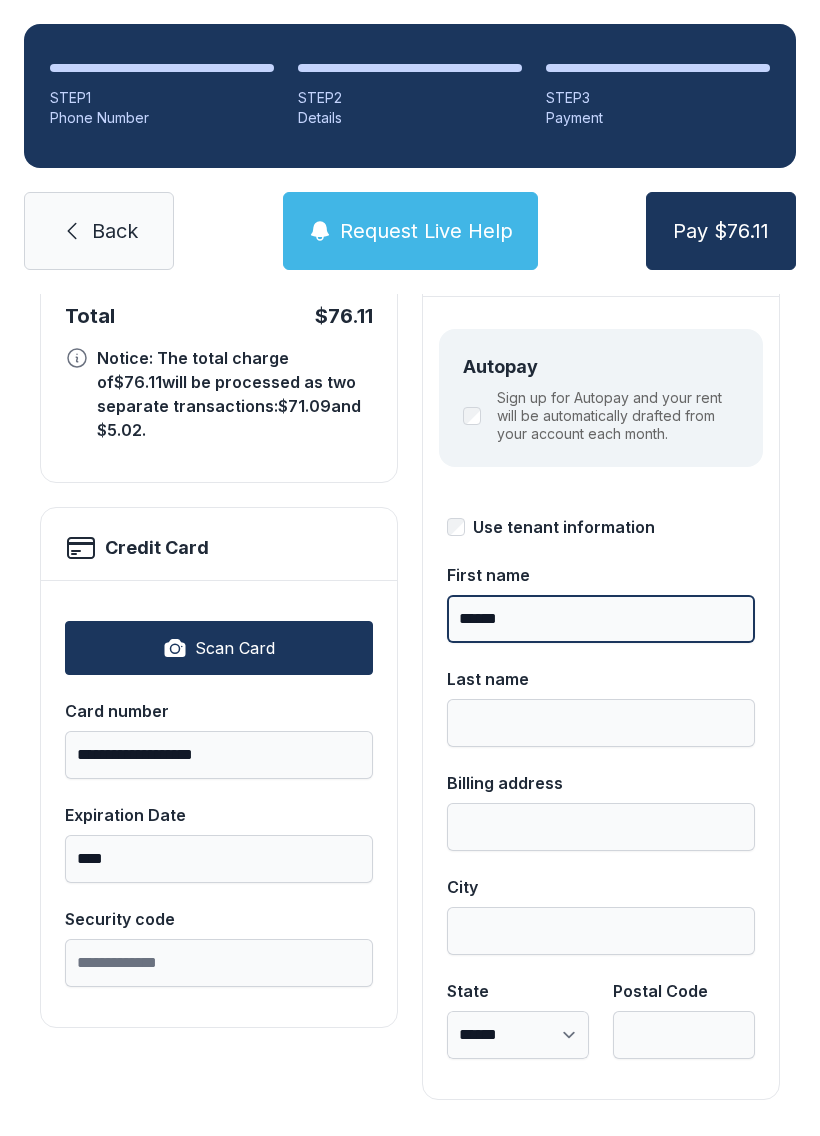 type on "******" 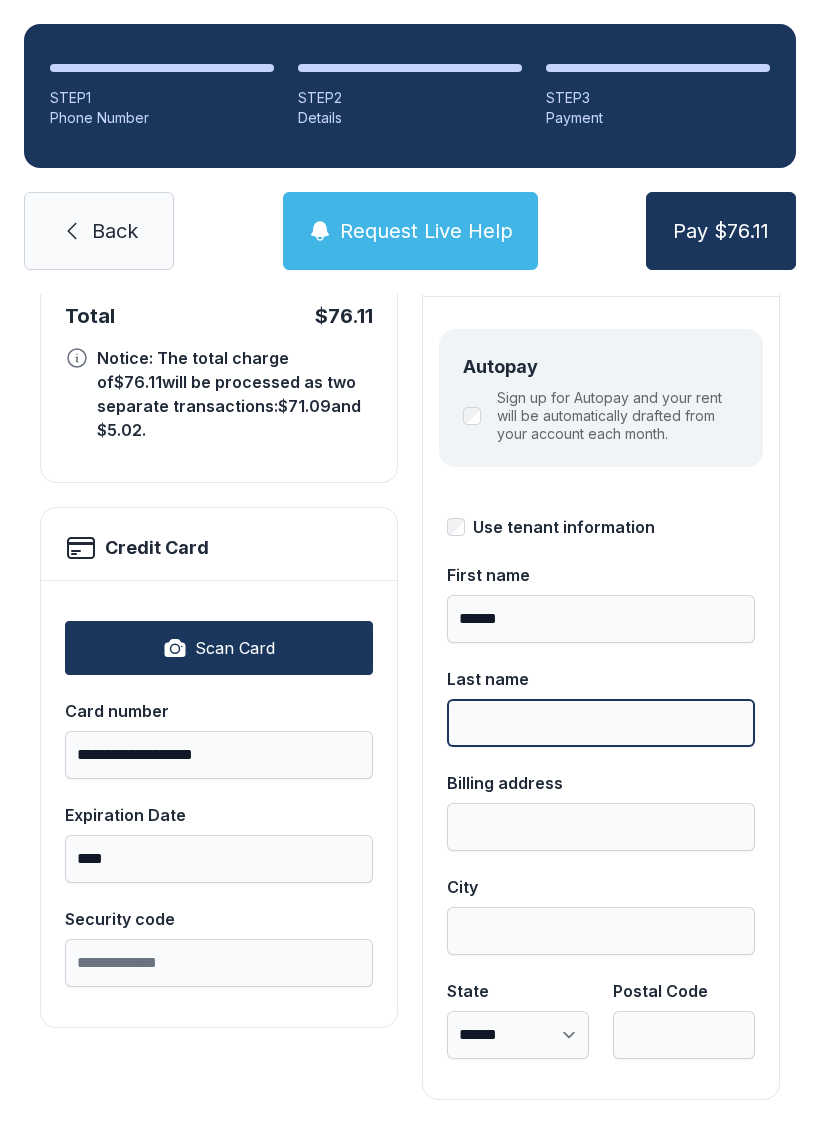 click on "Last name" at bounding box center [601, 723] 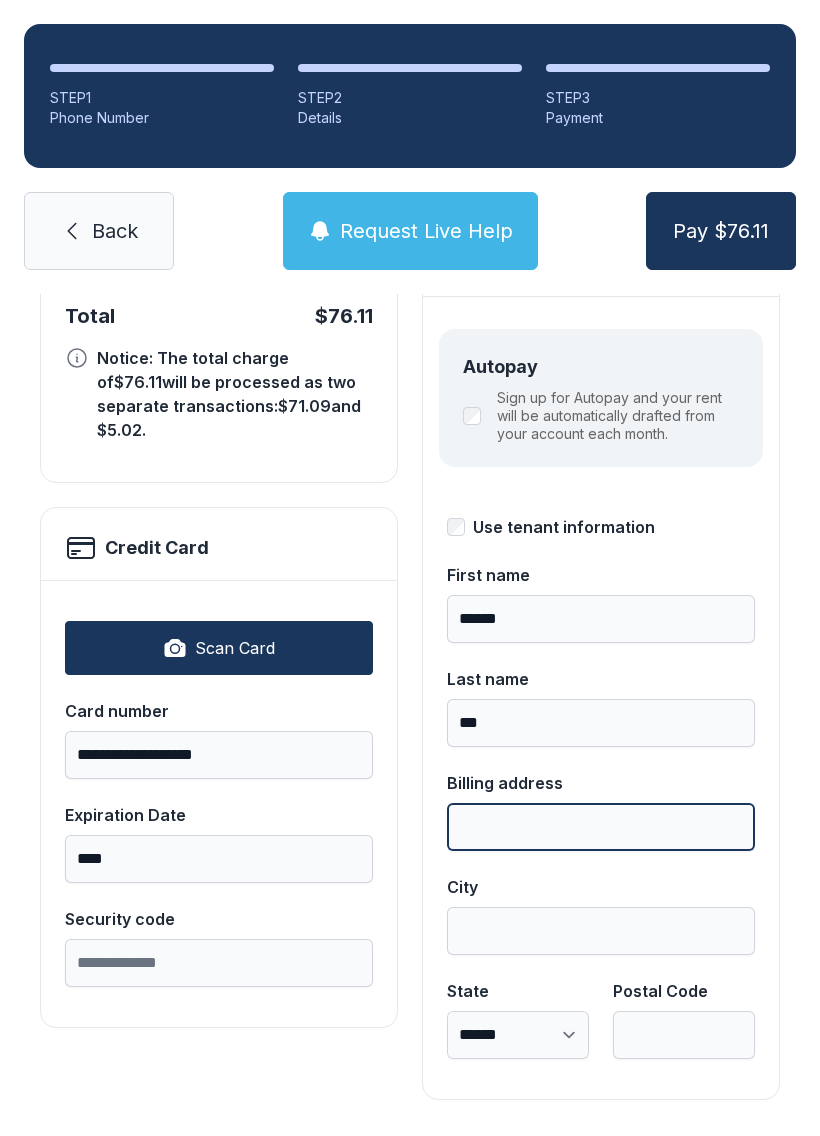 scroll, scrollTop: 44, scrollLeft: 0, axis: vertical 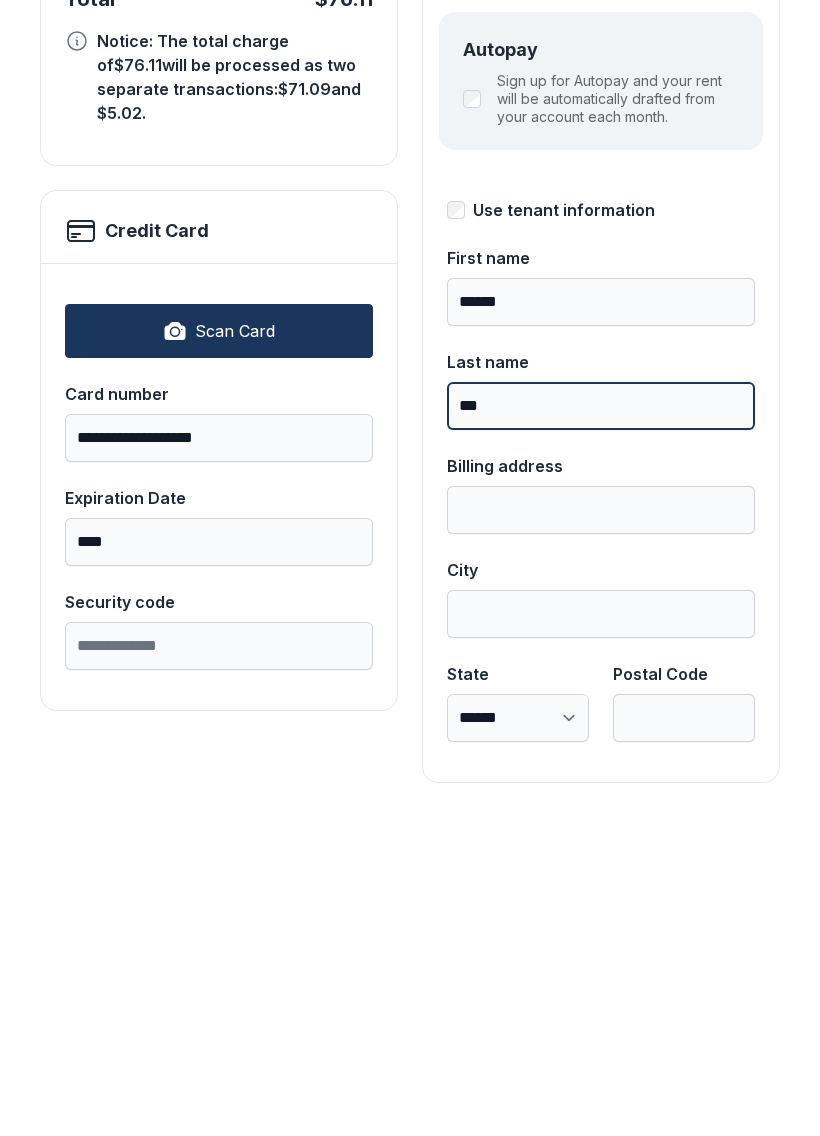 click on "***" at bounding box center (601, 723) 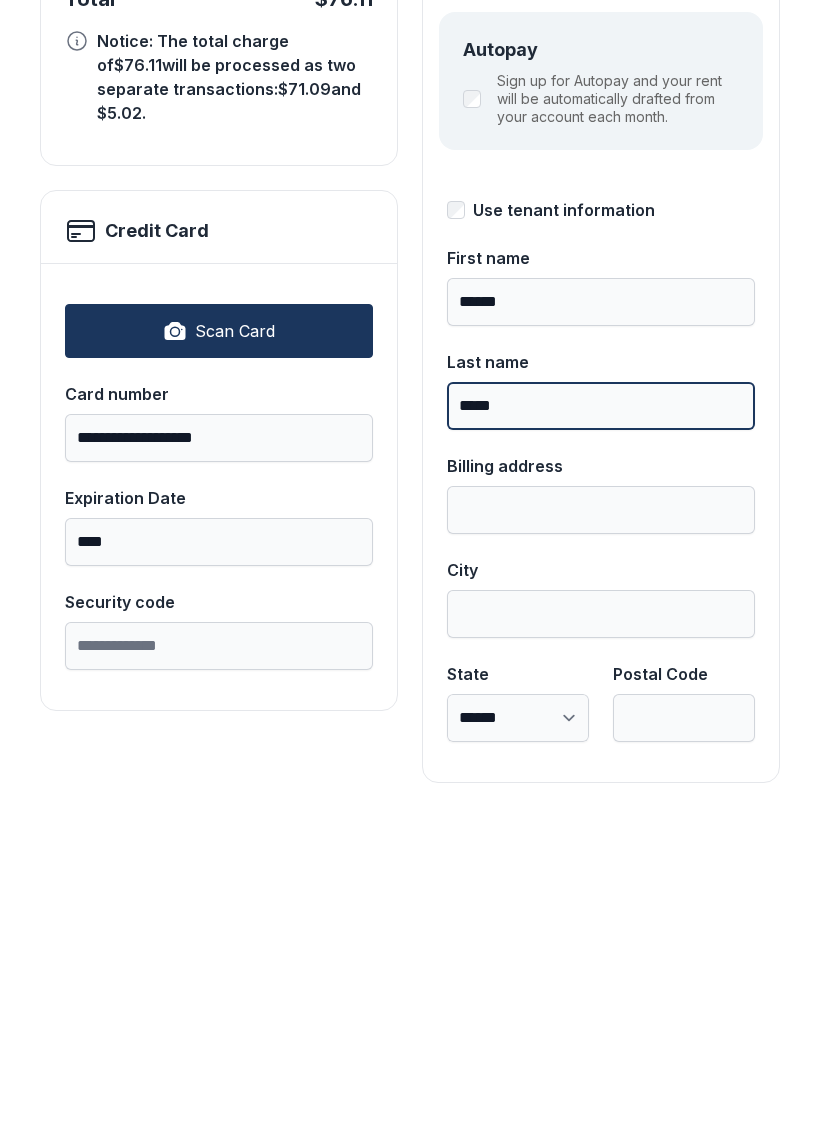 type on "*****" 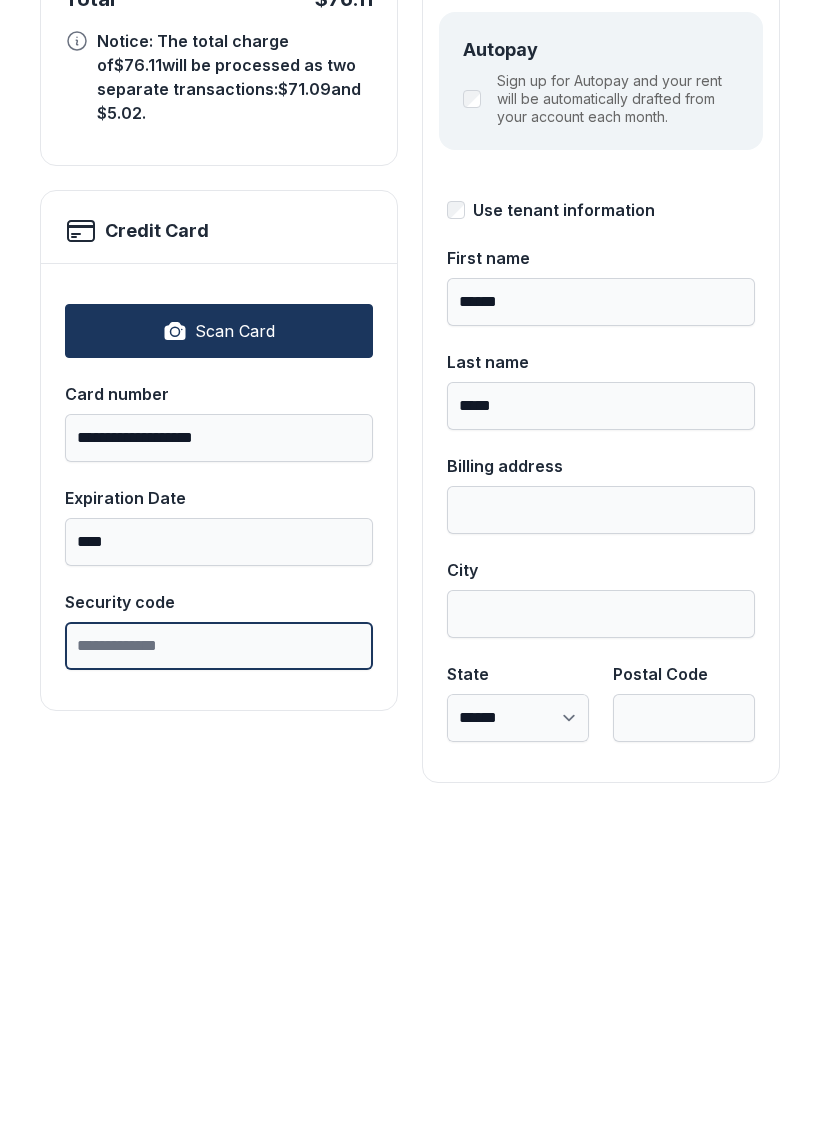 click on "Security code" at bounding box center [219, 963] 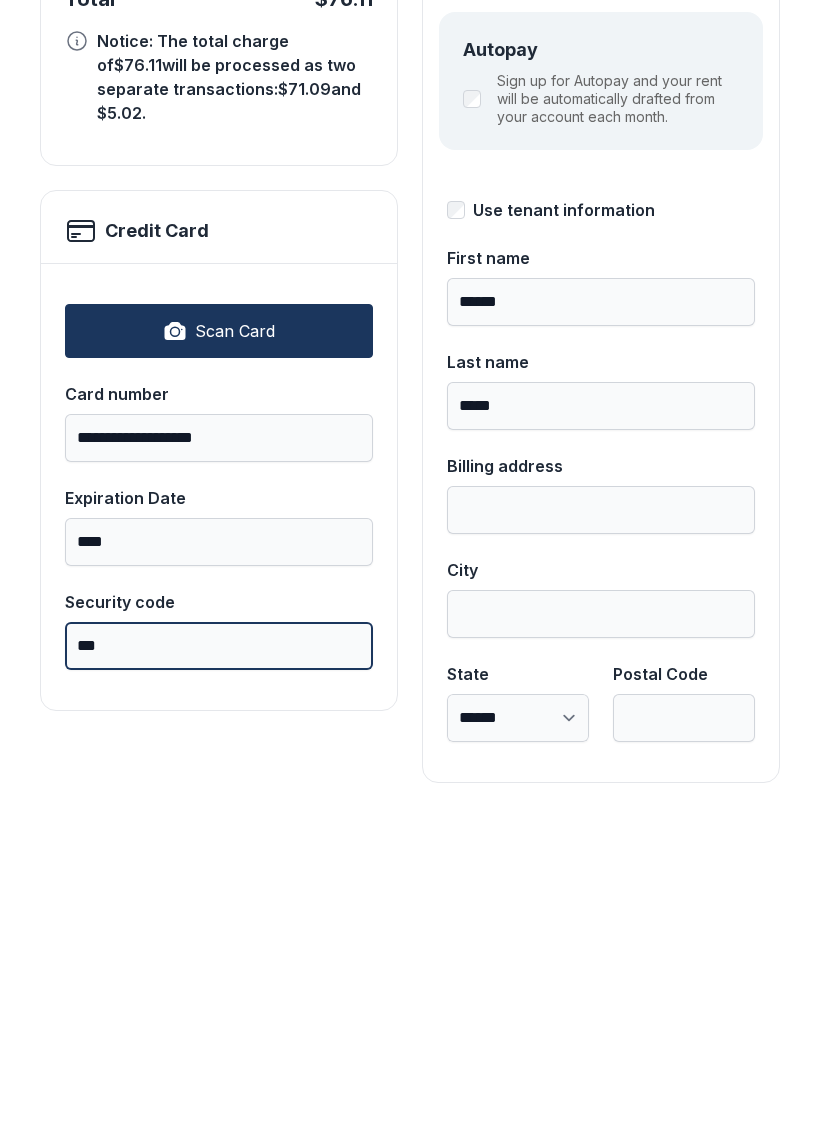 type on "***" 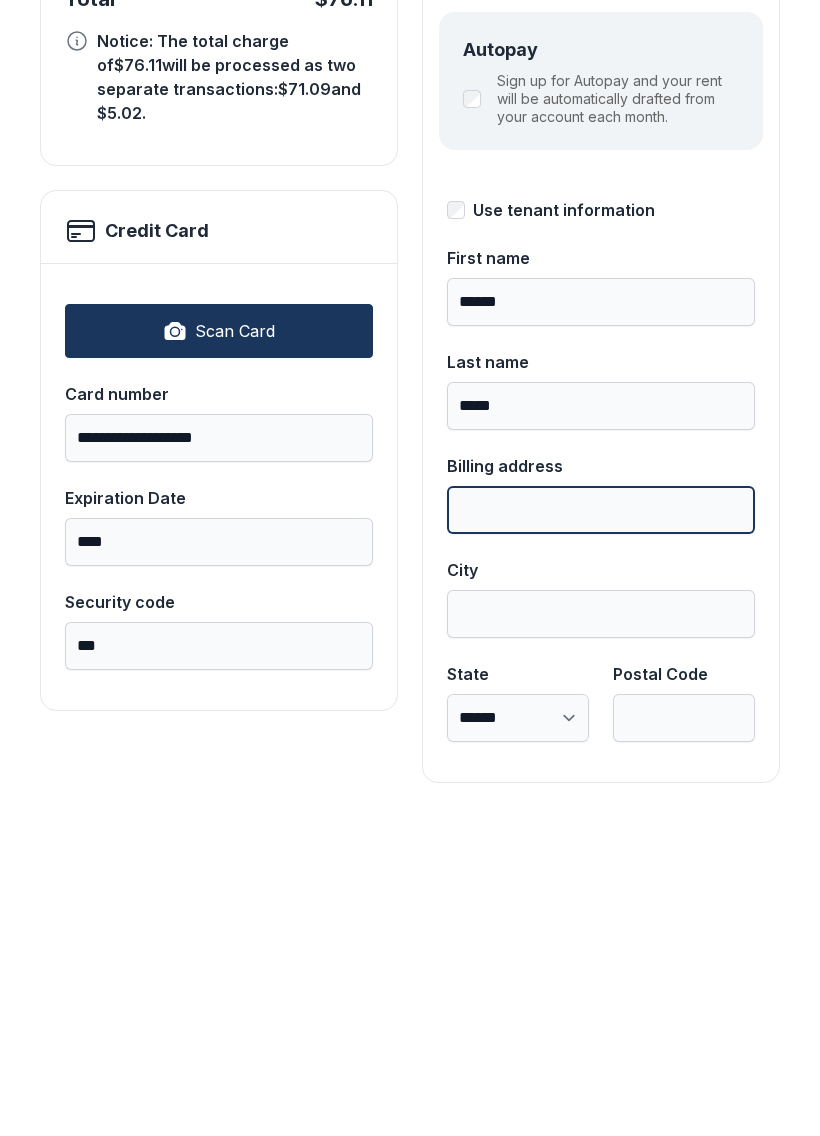 click on "Billing address" at bounding box center (601, 827) 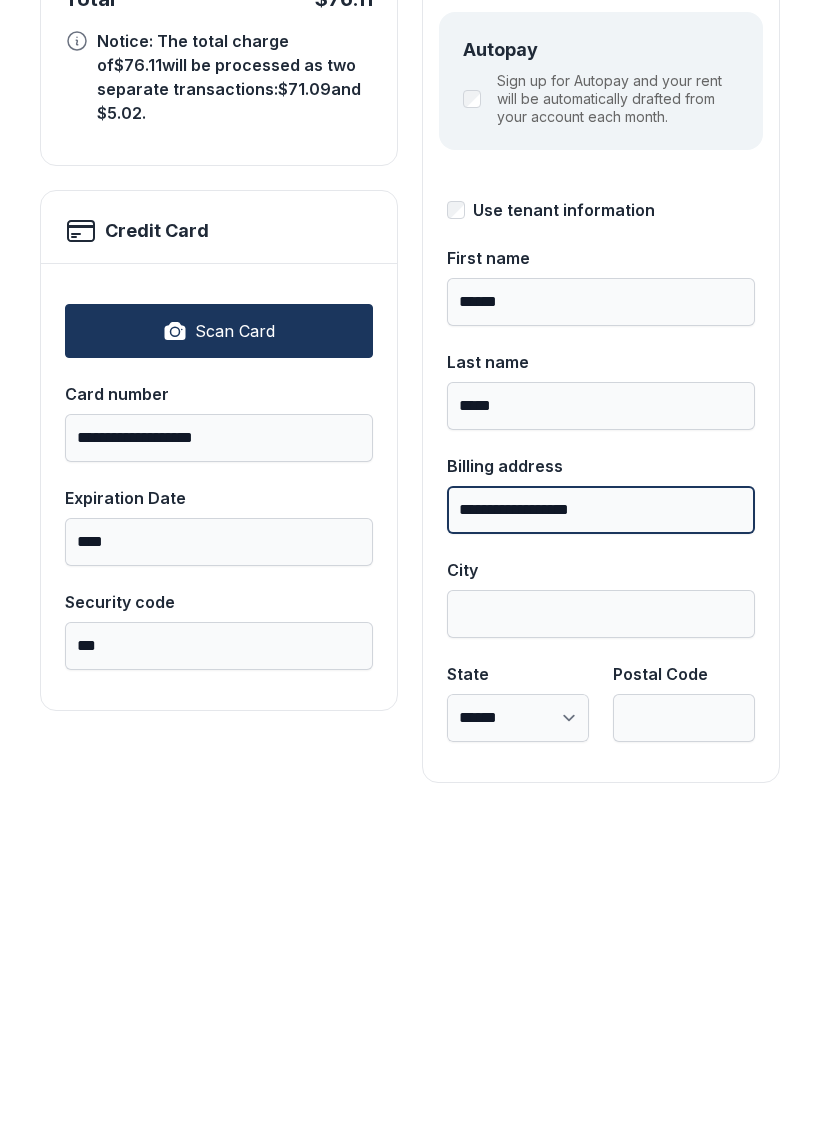 type on "**********" 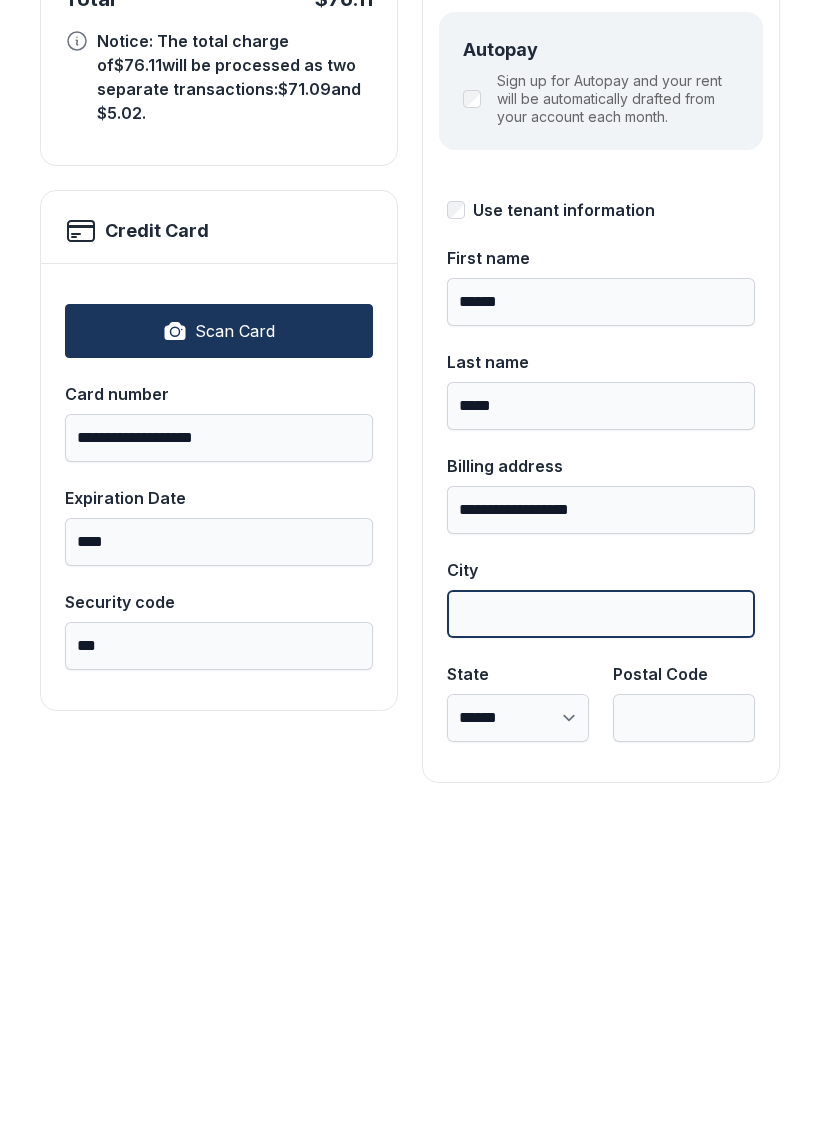 click on "City" at bounding box center [601, 931] 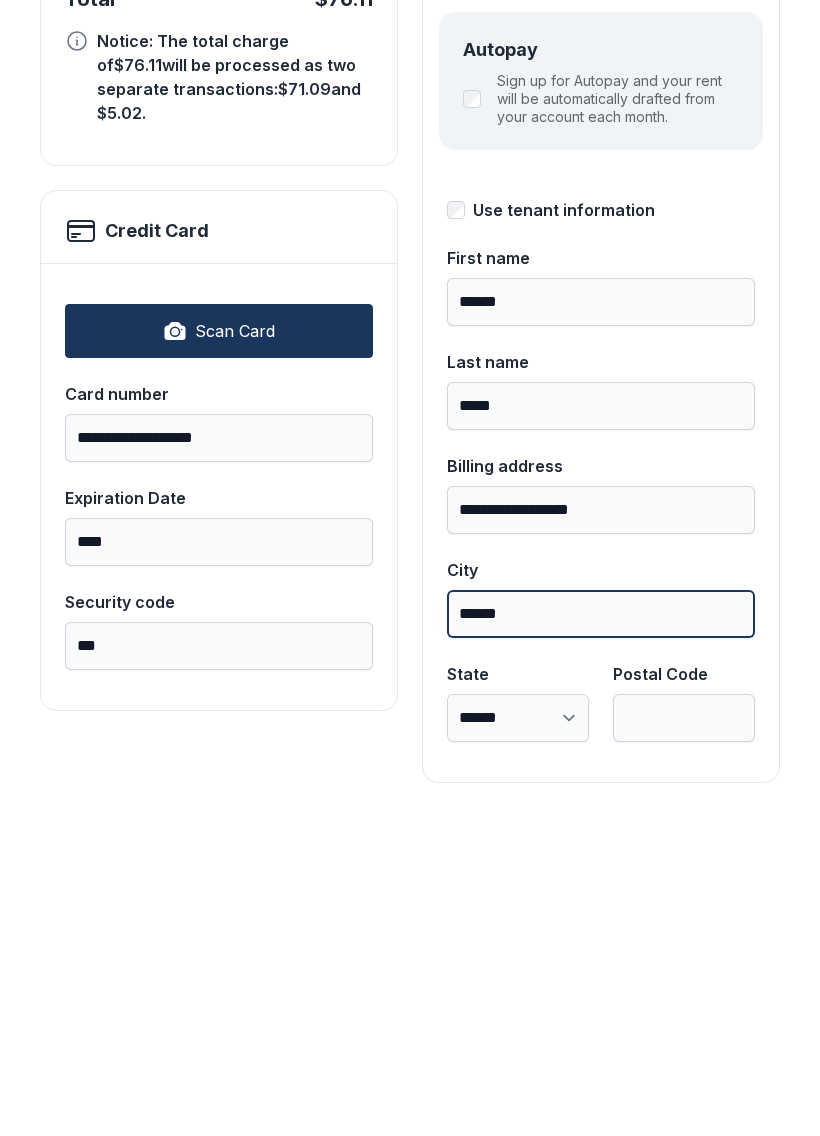 type on "******" 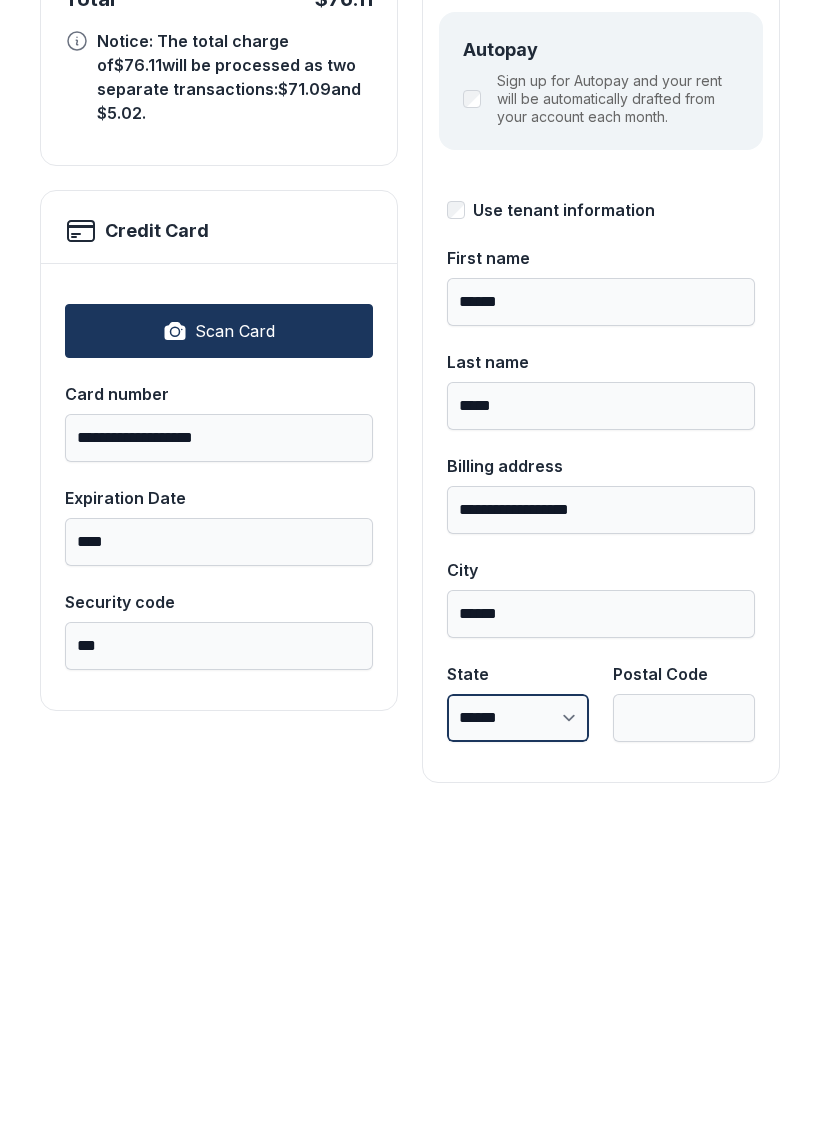 click on "**********" at bounding box center (518, 1035) 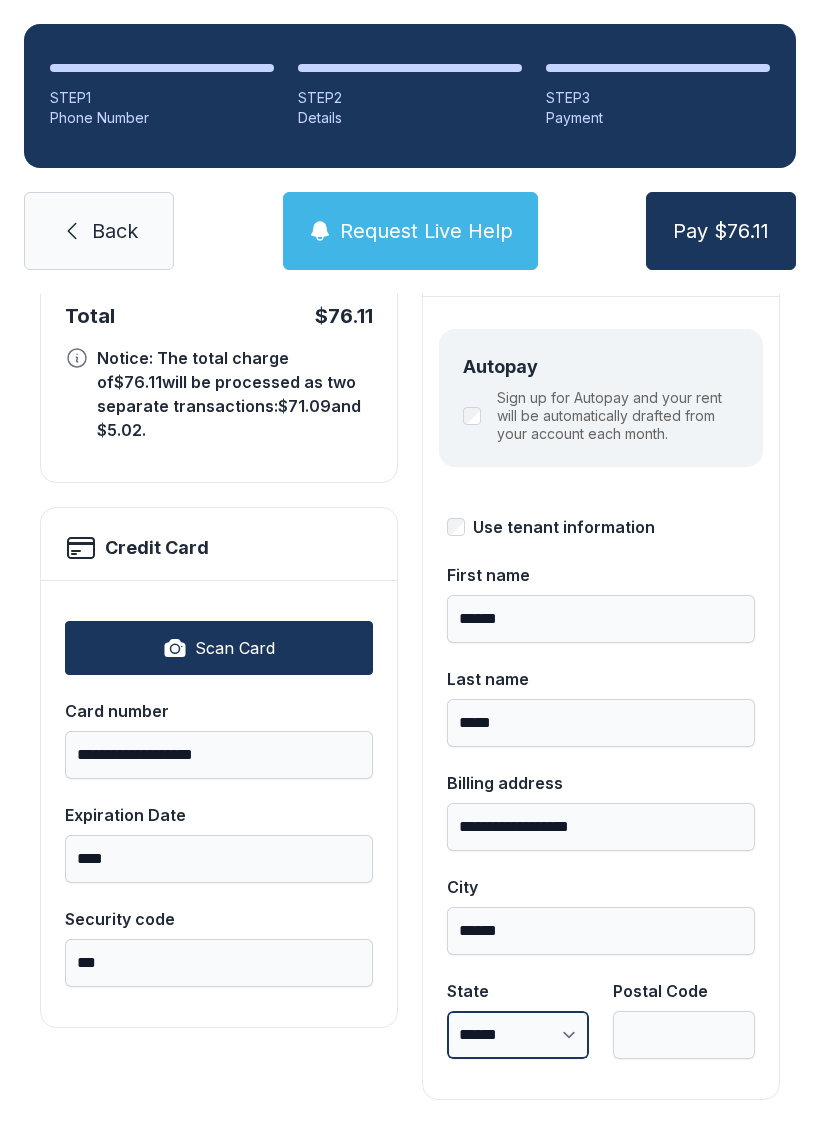 select on "**" 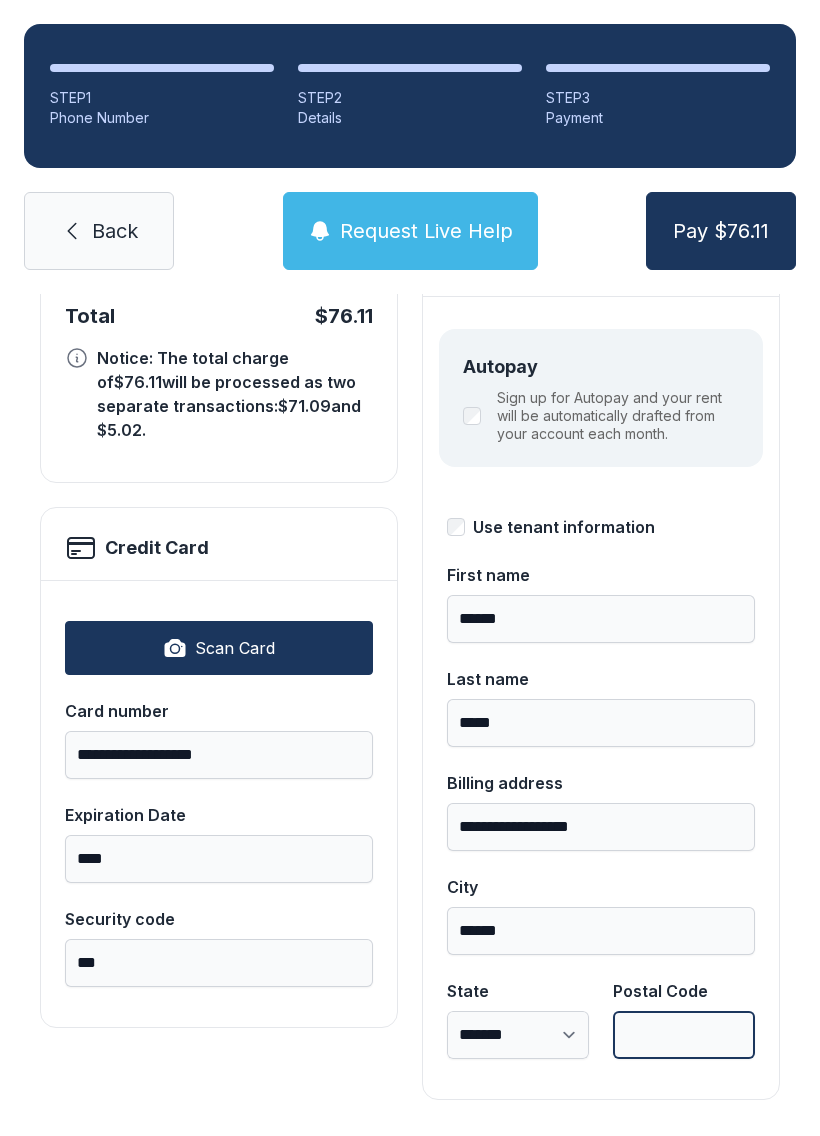 click on "Postal Code" at bounding box center (684, 1035) 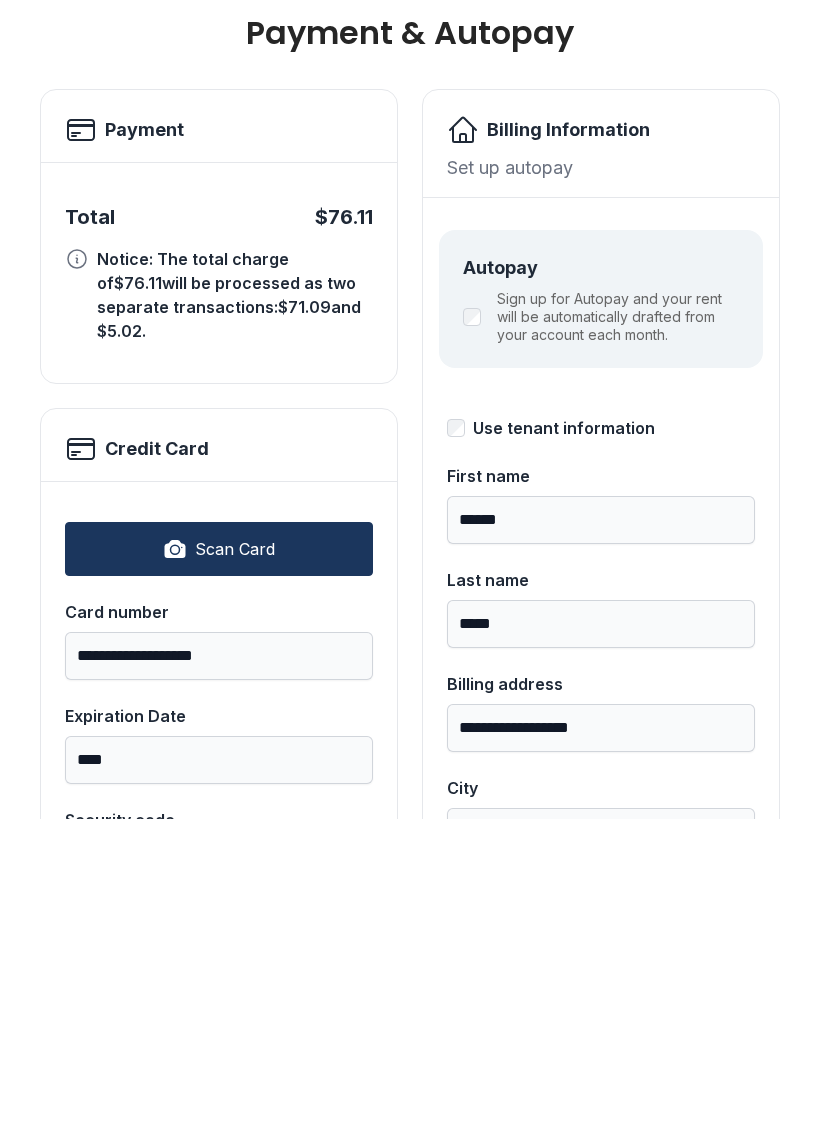 scroll, scrollTop: 0, scrollLeft: 0, axis: both 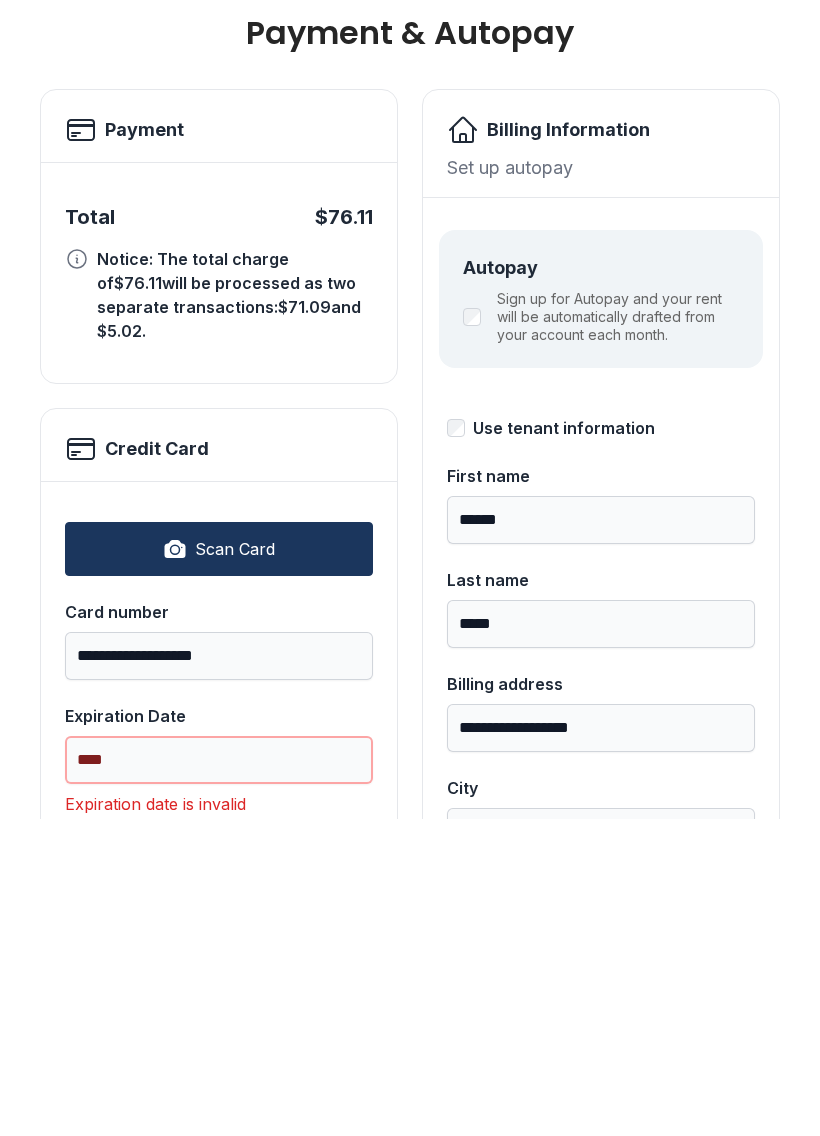 click on "****" at bounding box center [219, 1077] 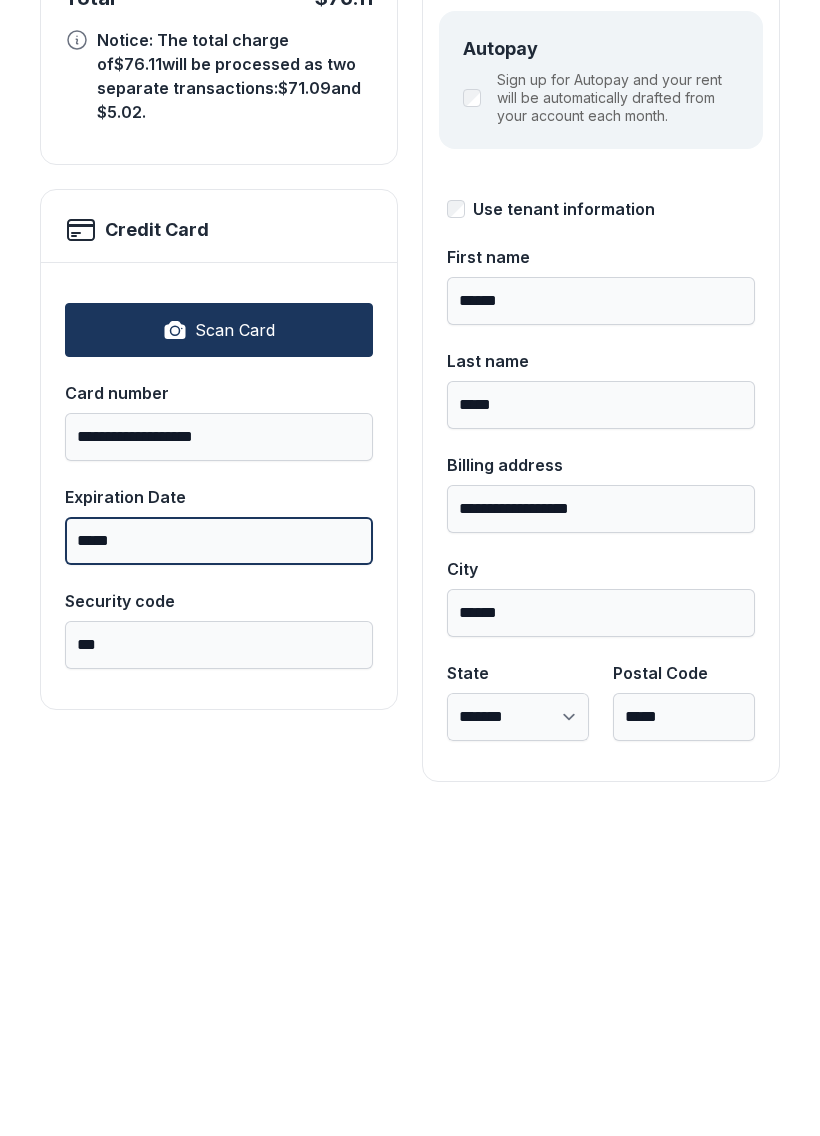scroll, scrollTop: 218, scrollLeft: 0, axis: vertical 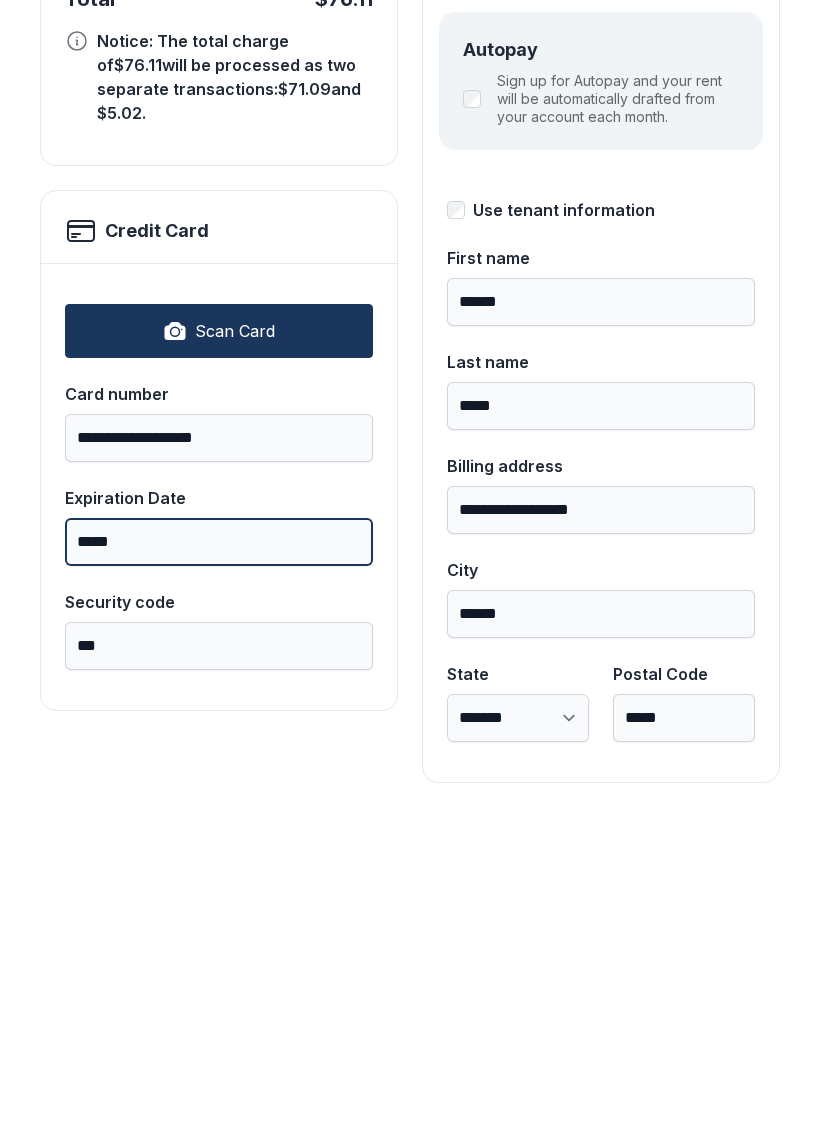 type on "*****" 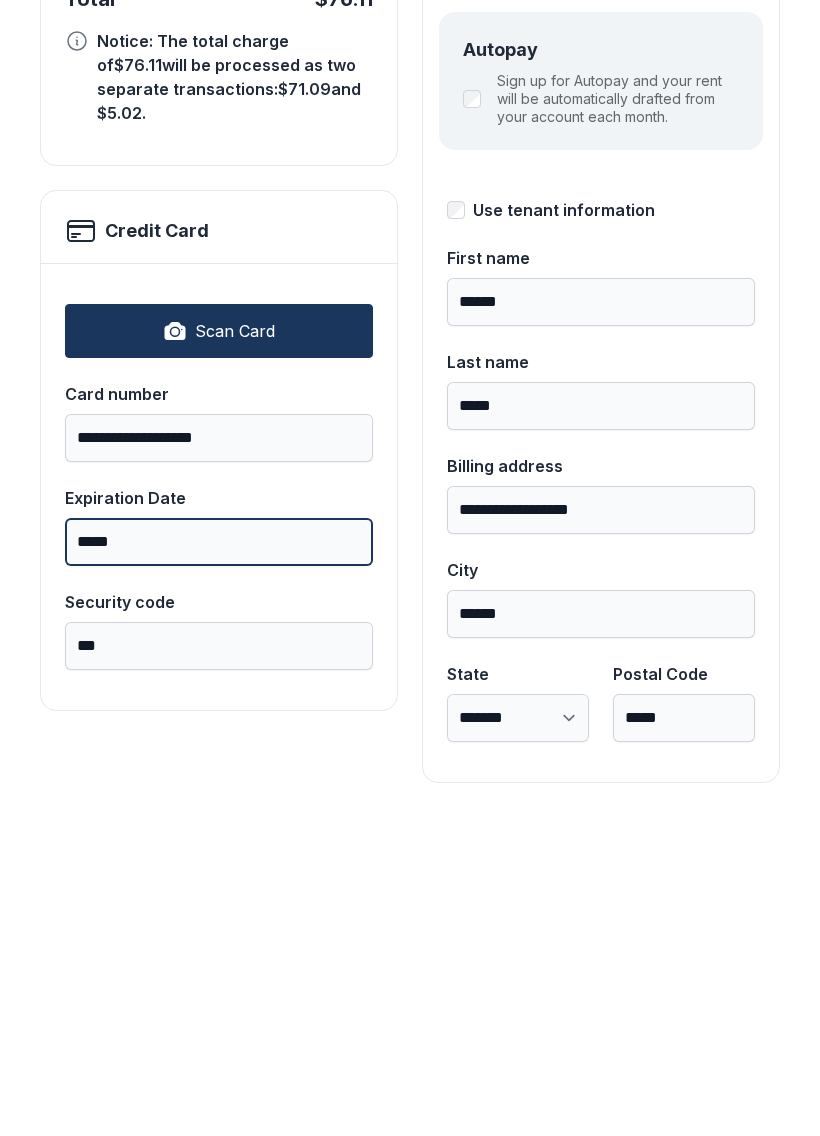 click on "Pay $76.11" at bounding box center (721, 231) 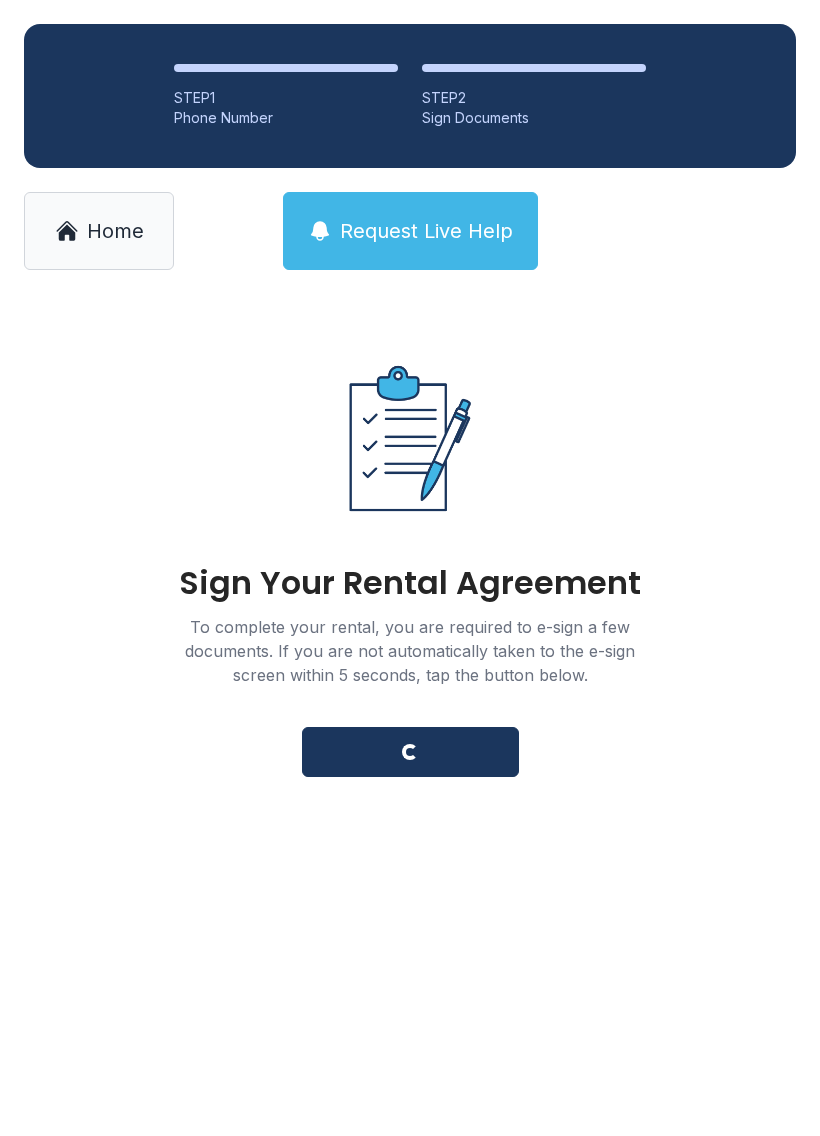 scroll, scrollTop: 0, scrollLeft: 0, axis: both 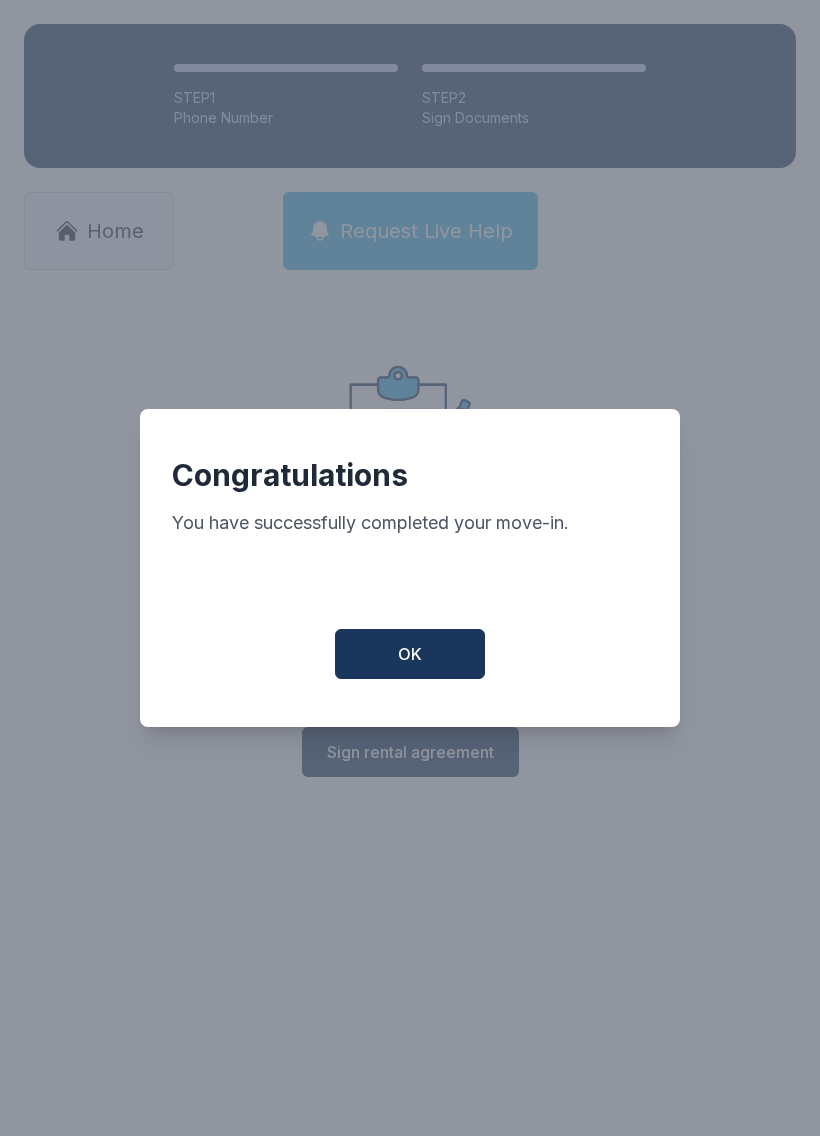 click on "OK" at bounding box center [410, 654] 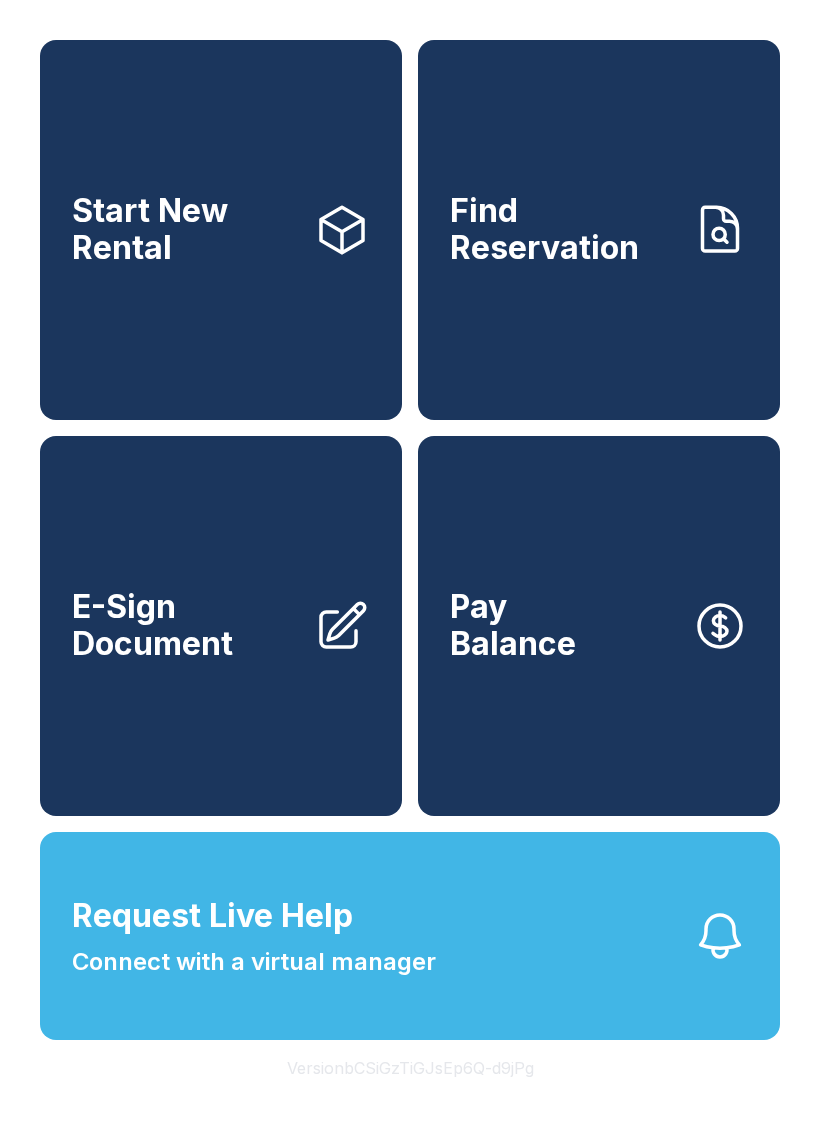 click on "Find Reservation" at bounding box center [599, 230] 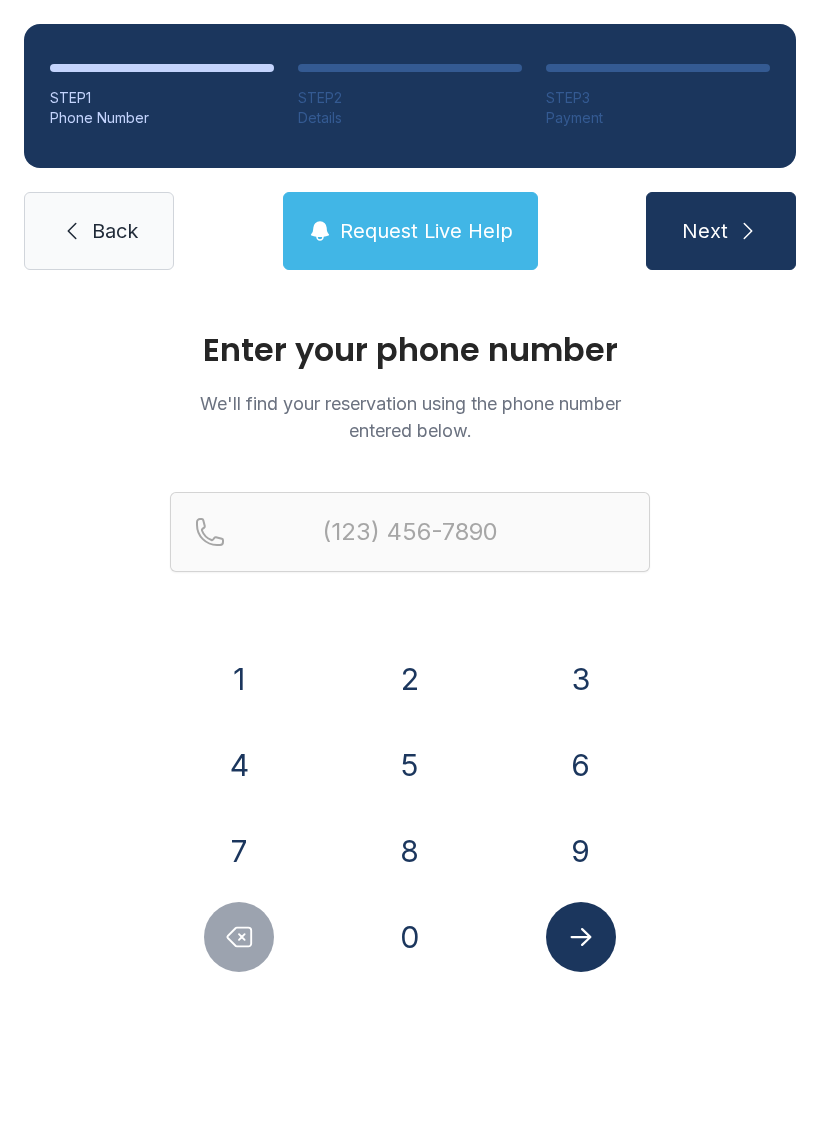 click on "6" at bounding box center (239, 679) 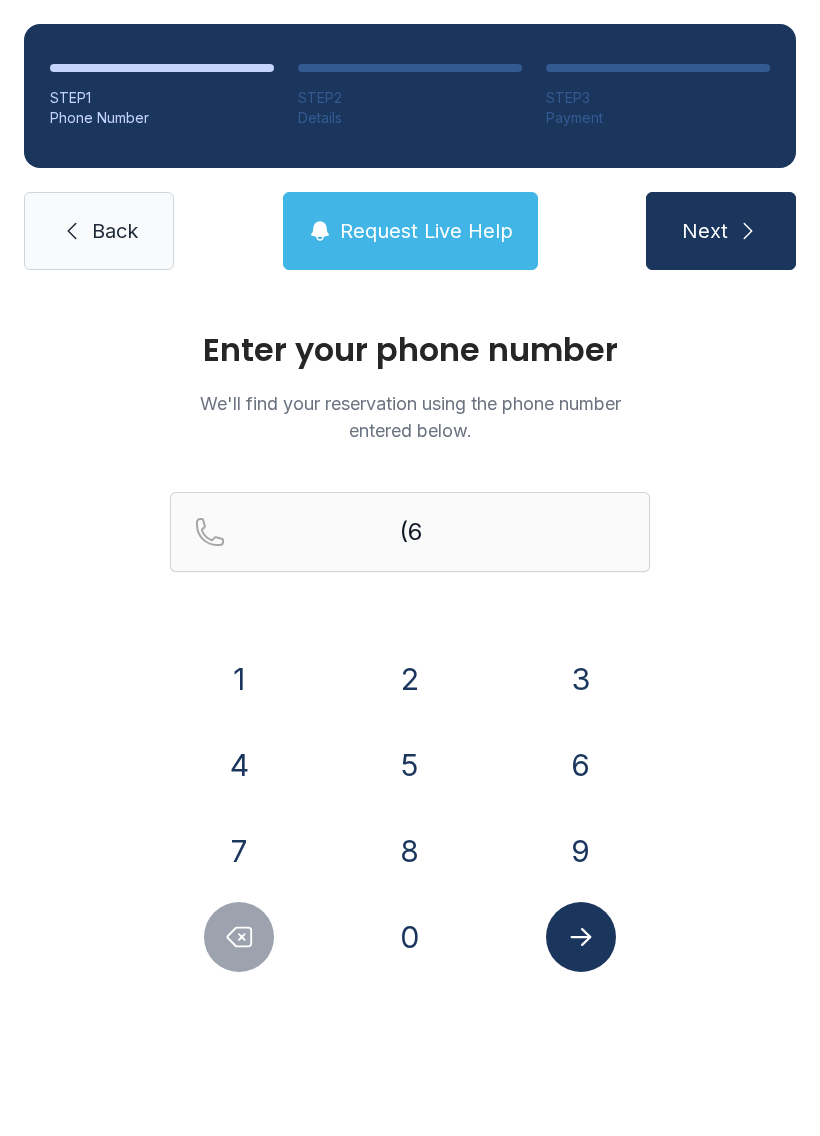 click on "7" at bounding box center [239, 679] 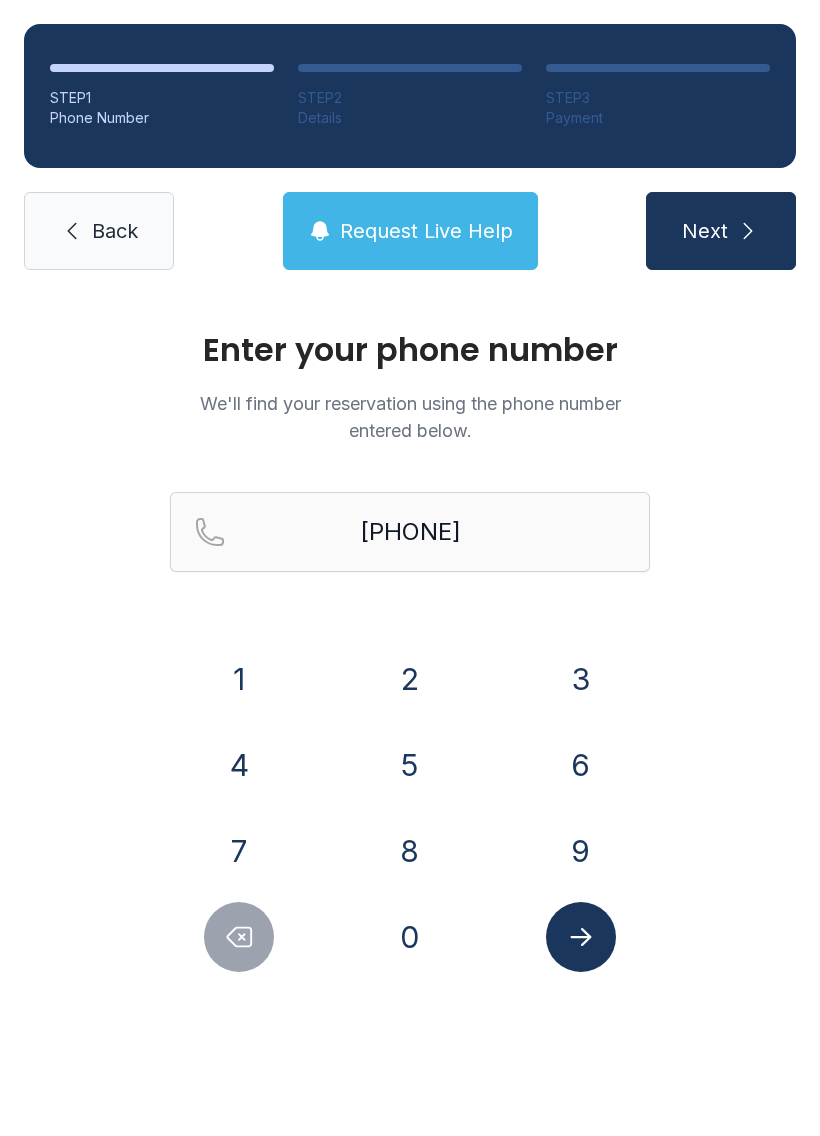 click on "8" at bounding box center (239, 679) 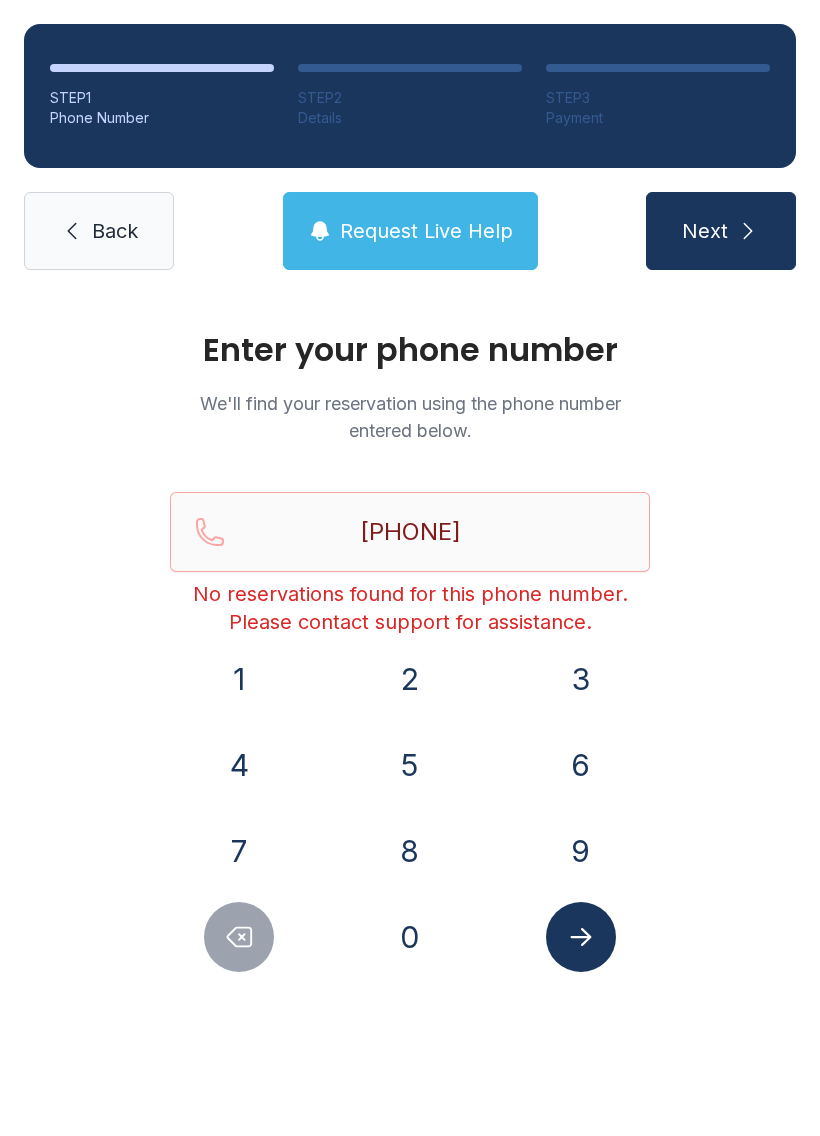 click on "Back" at bounding box center (99, 231) 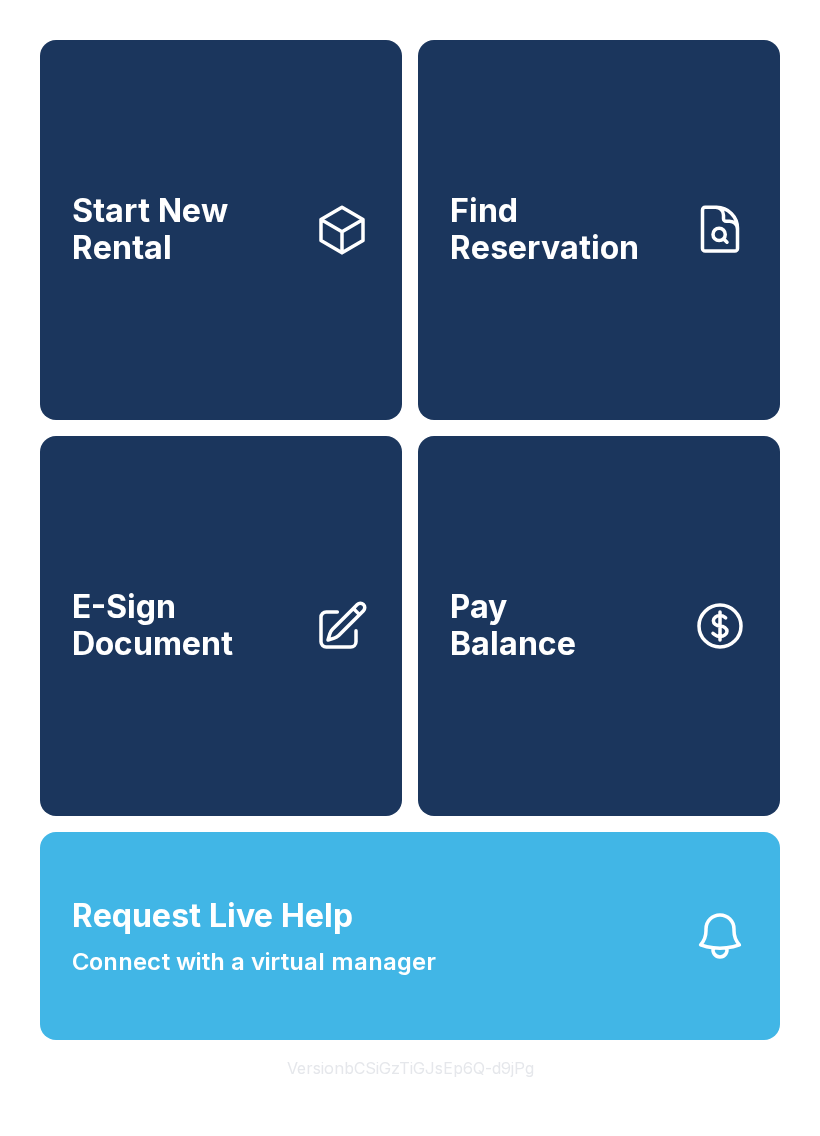 click on "Find Reservation" at bounding box center (599, 230) 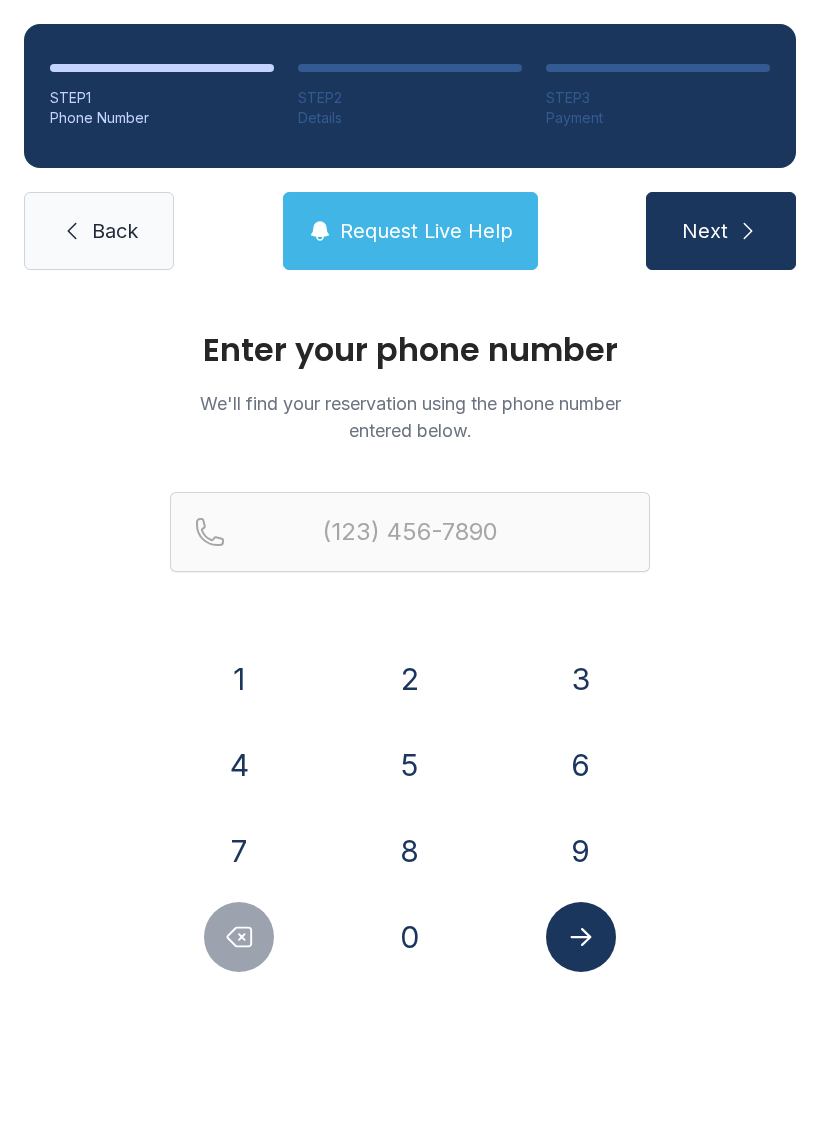 click on "Back" at bounding box center [115, 231] 